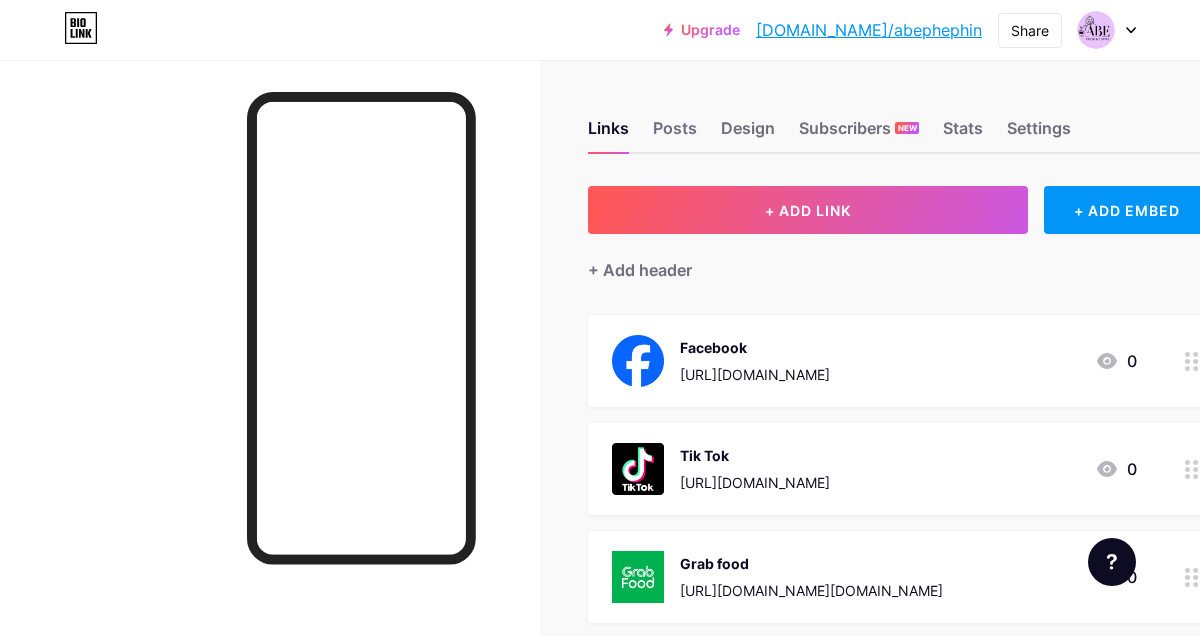 scroll, scrollTop: 0, scrollLeft: 0, axis: both 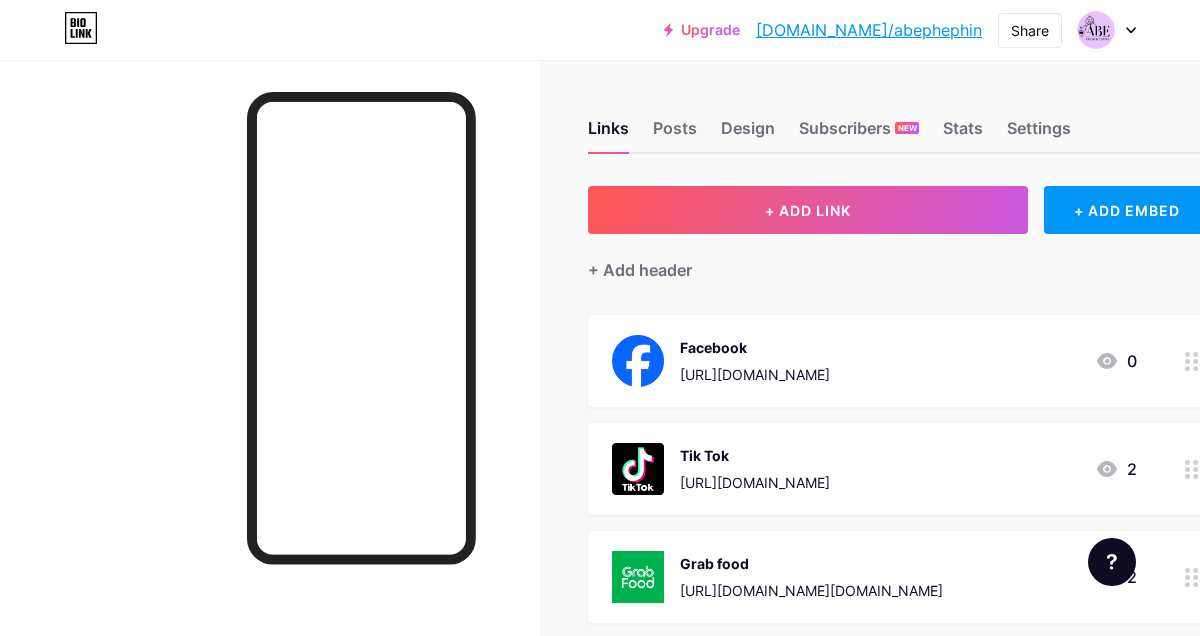 click 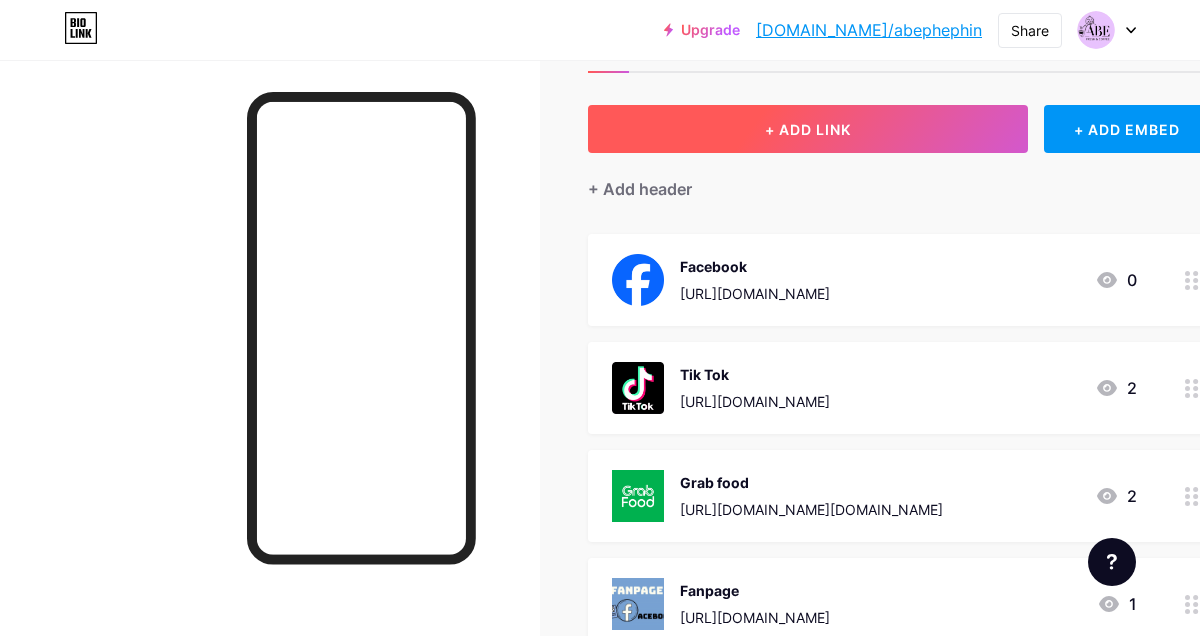 scroll, scrollTop: 0, scrollLeft: 0, axis: both 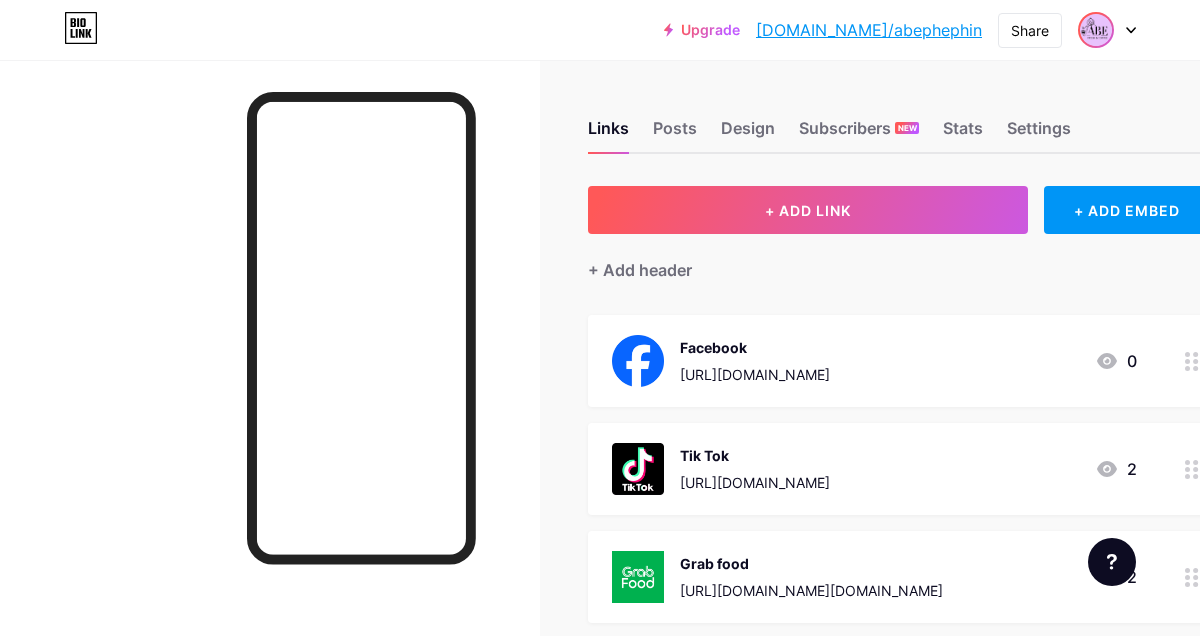 click at bounding box center (1096, 30) 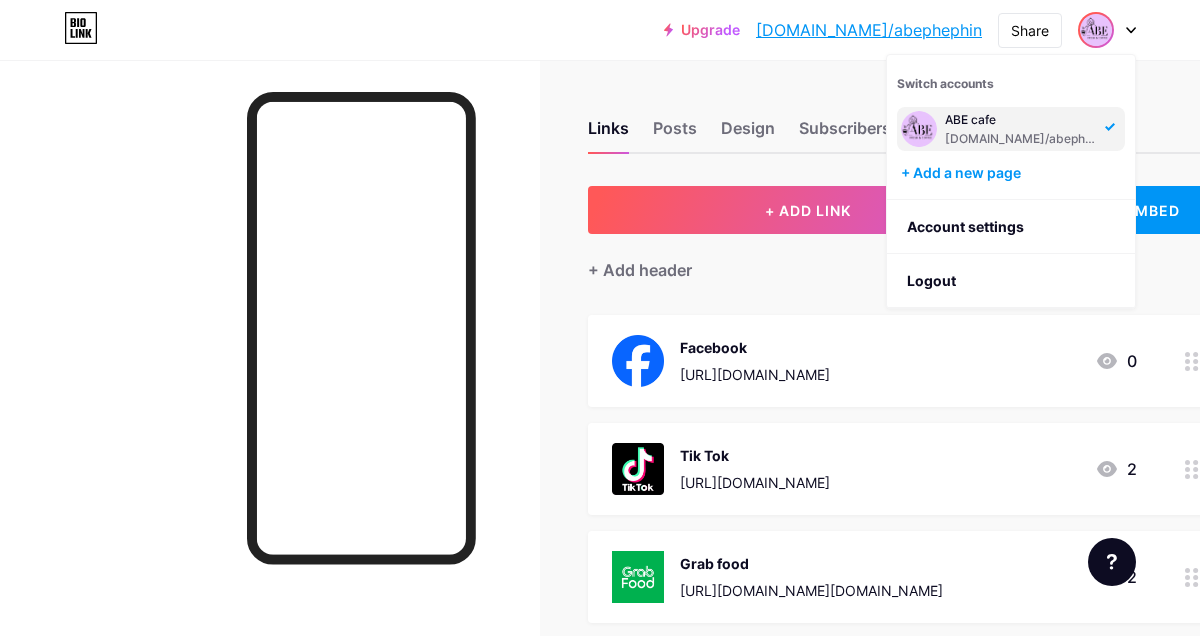 click 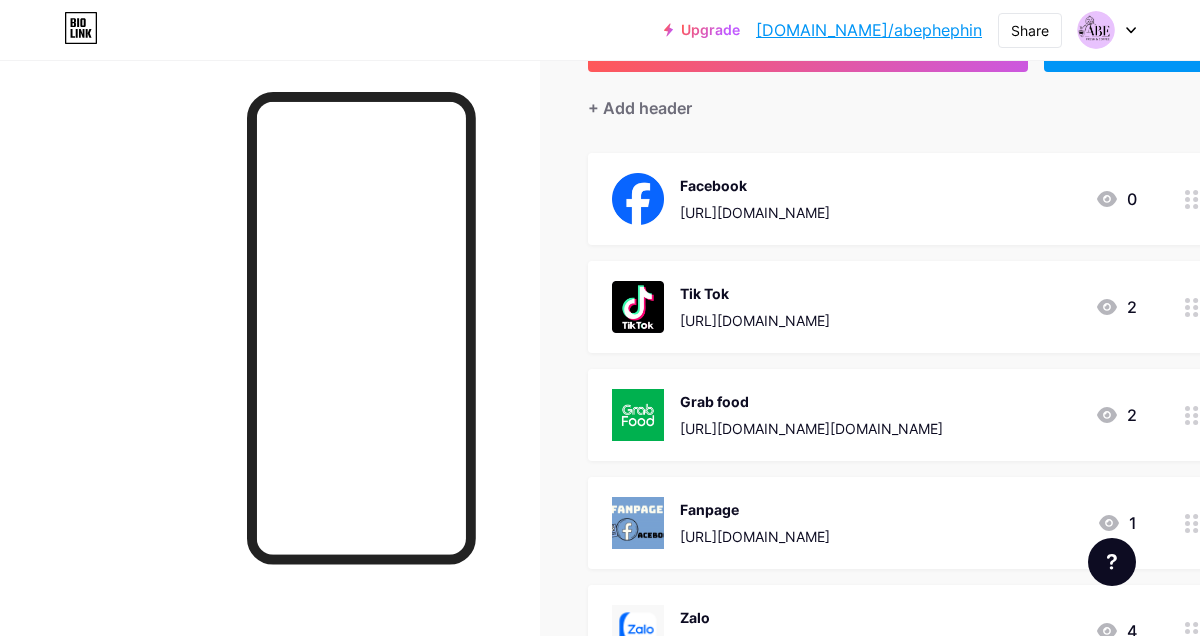 scroll, scrollTop: 0, scrollLeft: 0, axis: both 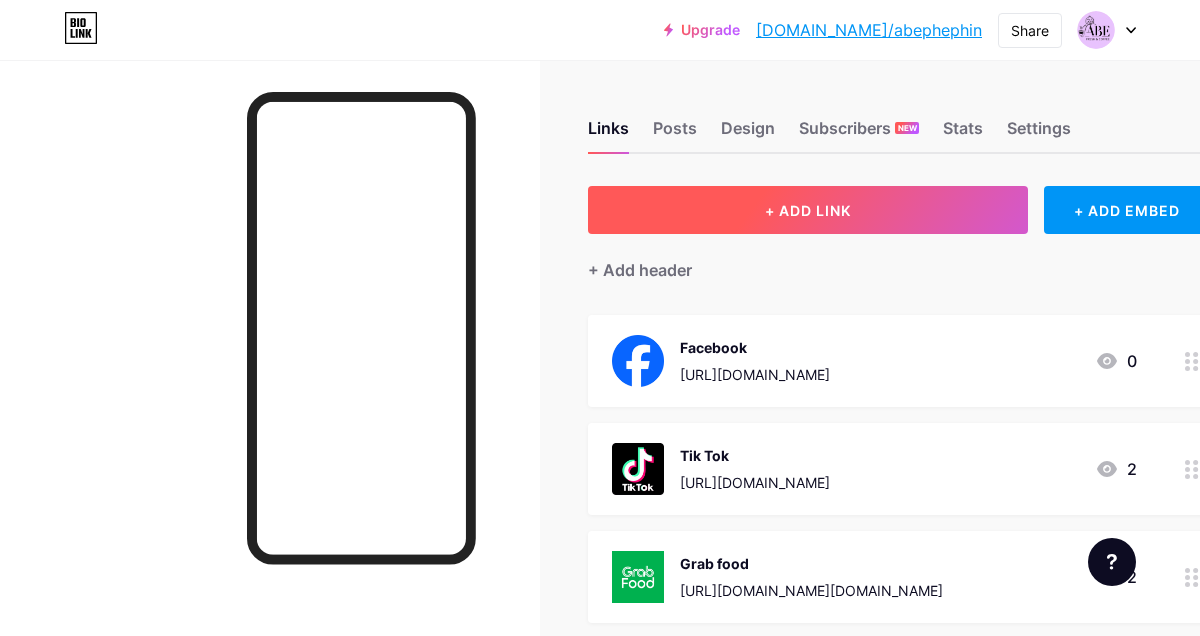click on "+ ADD LINK" at bounding box center (808, 210) 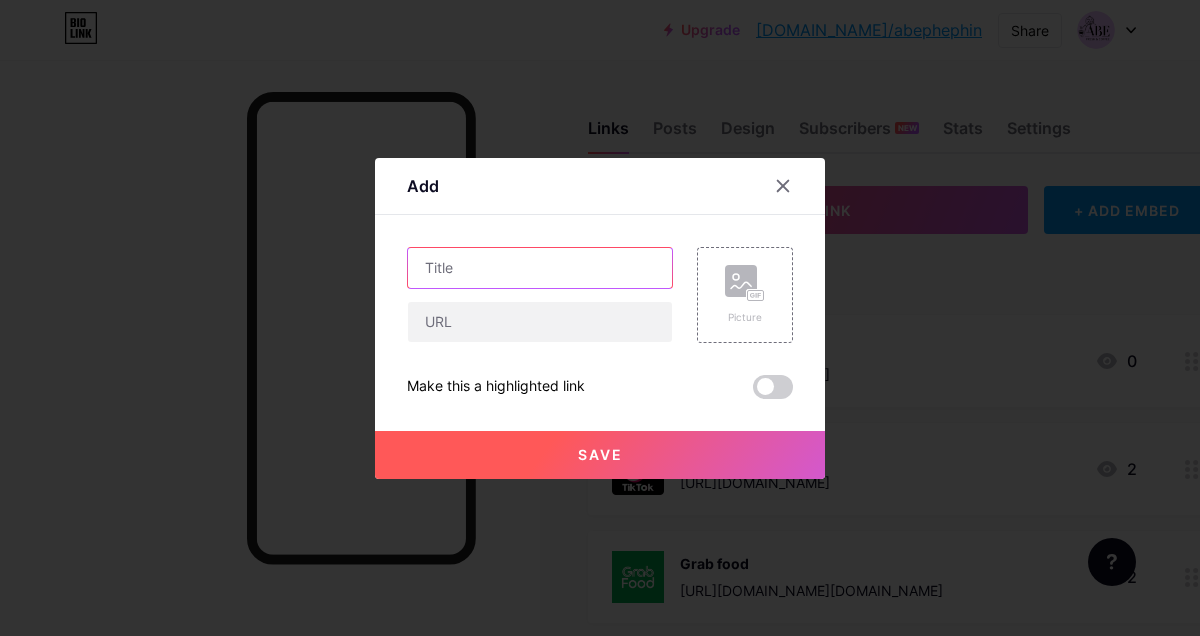 click at bounding box center [540, 268] 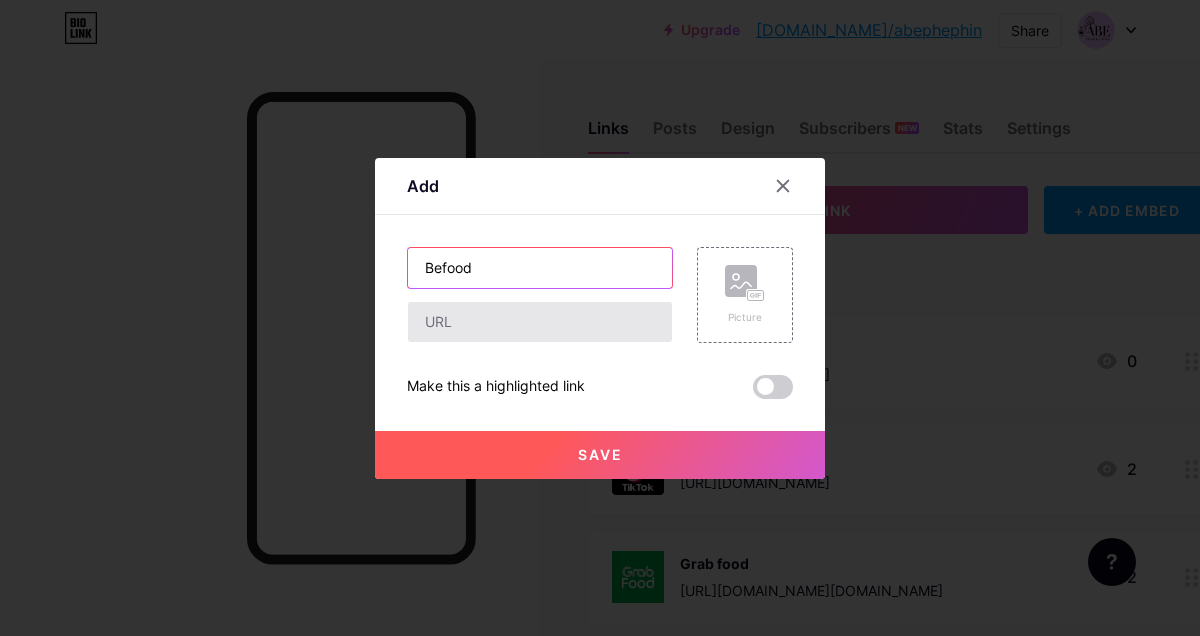 type on "Befood" 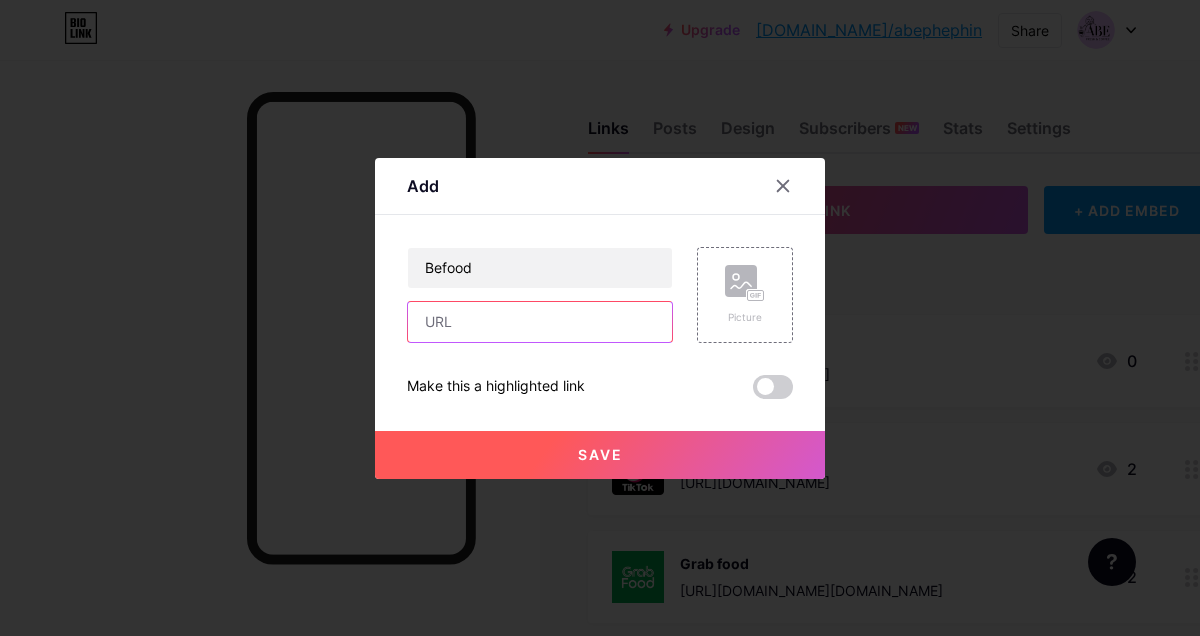 click at bounding box center (540, 322) 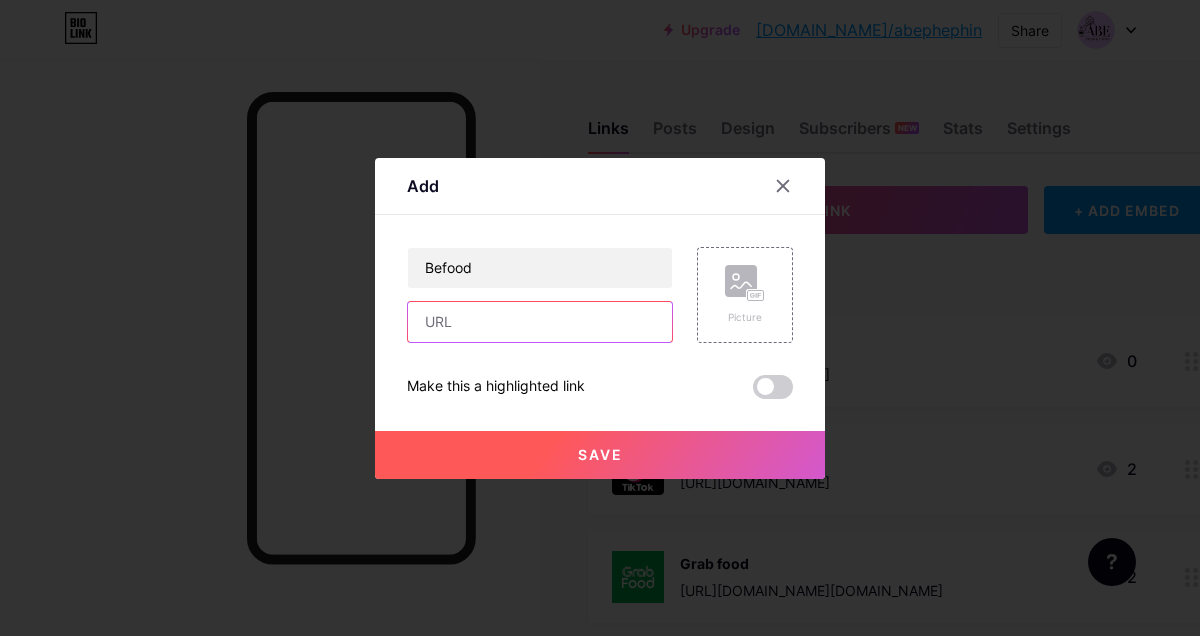 paste on "[URL][DOMAIN_NAME]" 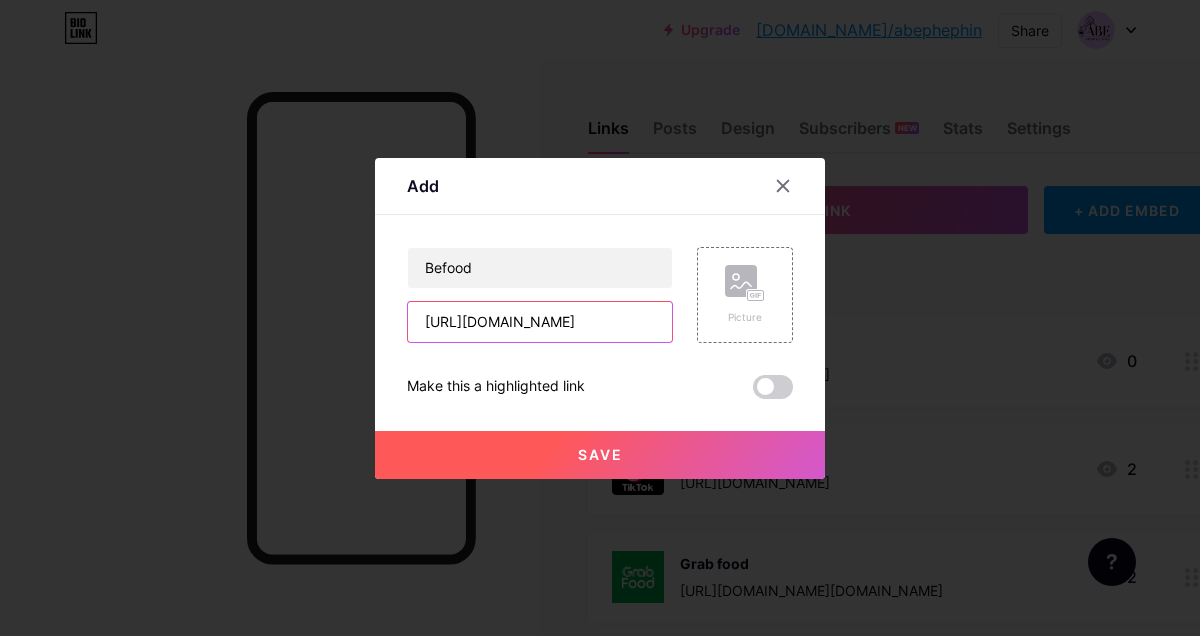 scroll, scrollTop: 0, scrollLeft: 55, axis: horizontal 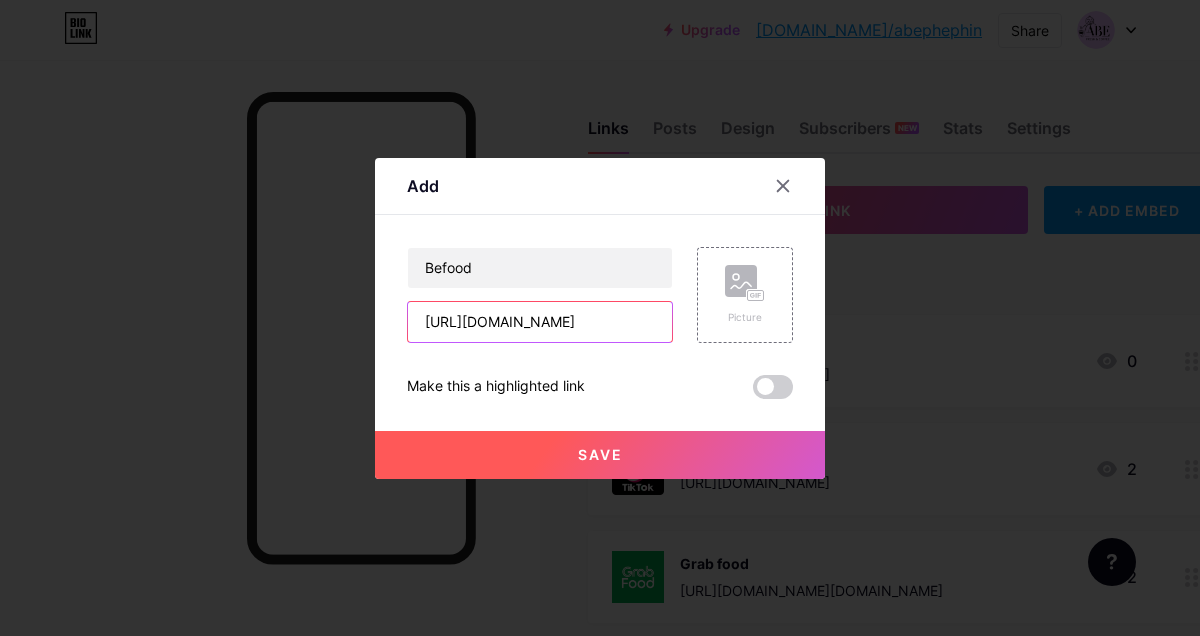 type on "[URL][DOMAIN_NAME]" 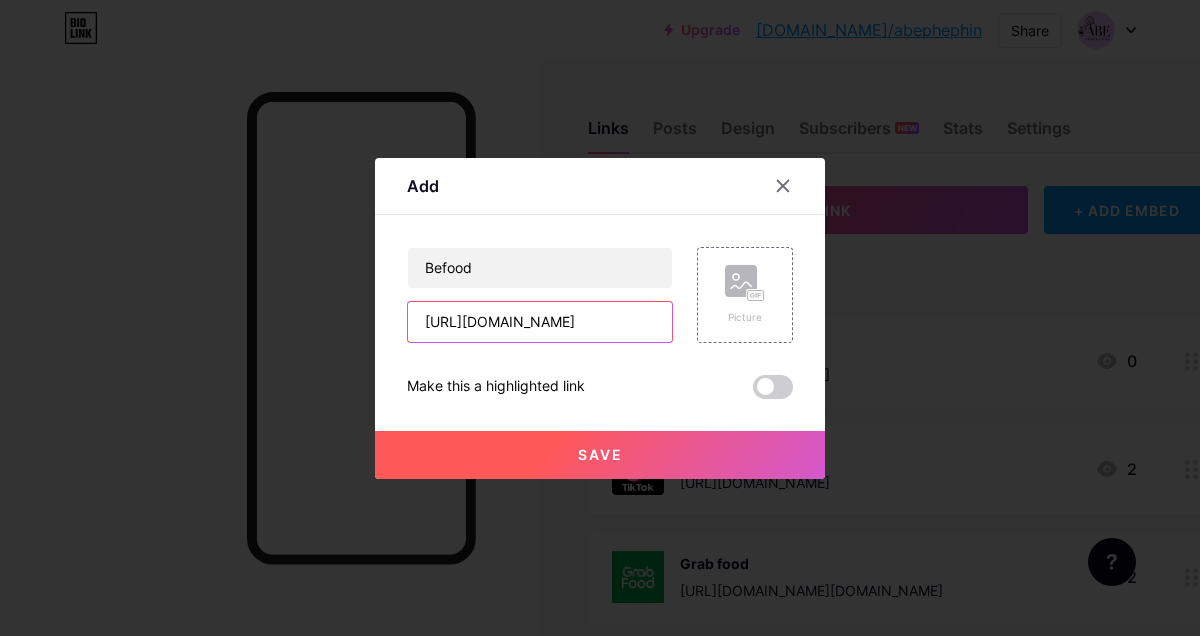 scroll, scrollTop: 0, scrollLeft: 0, axis: both 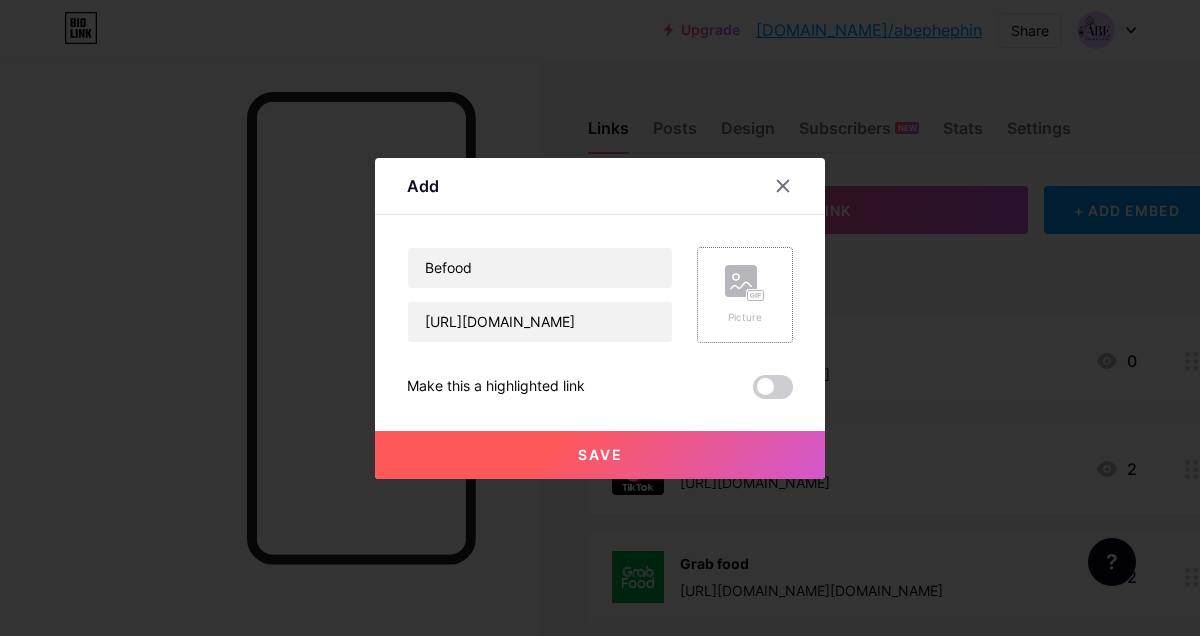click 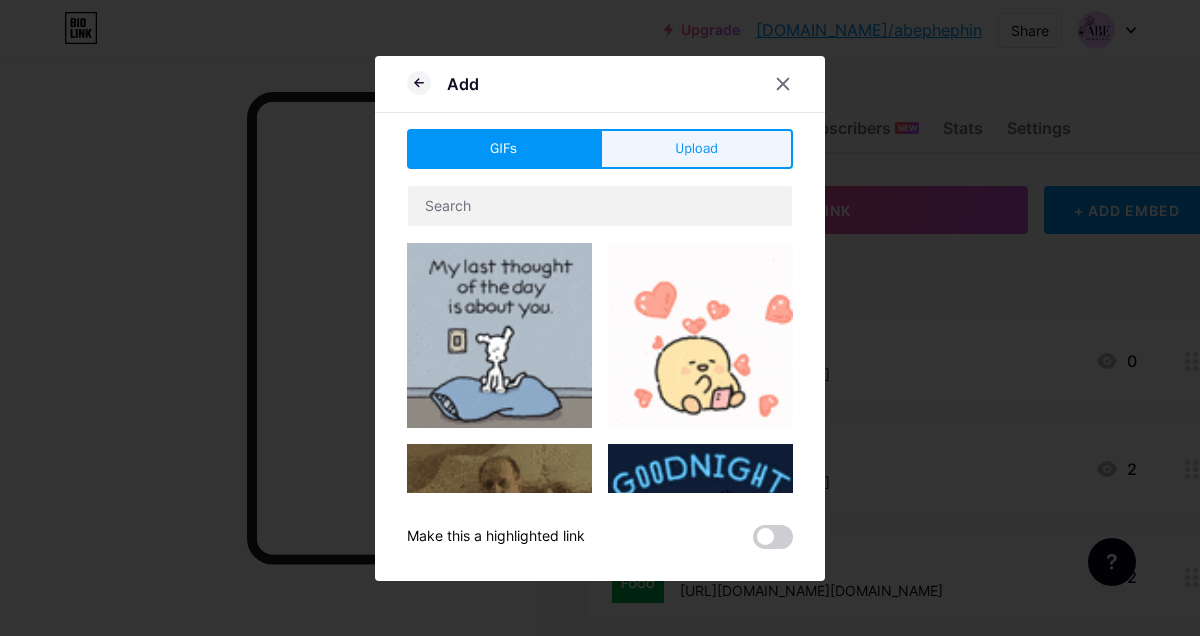 click on "Upload" at bounding box center [696, 149] 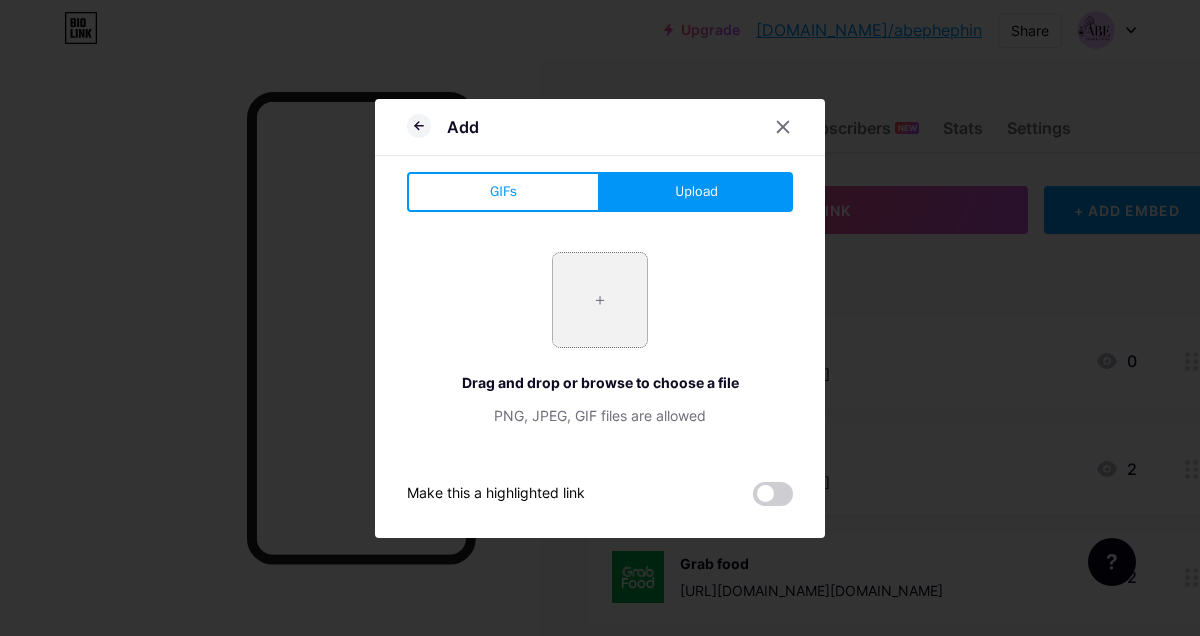 click at bounding box center [600, 300] 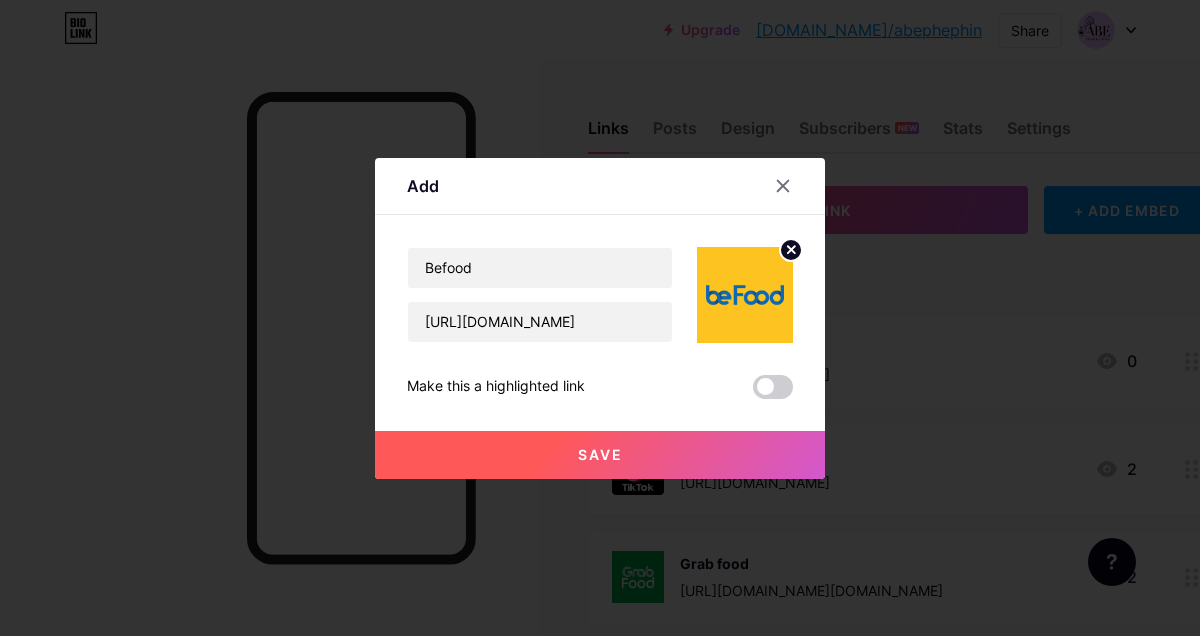 click on "Save" at bounding box center (600, 455) 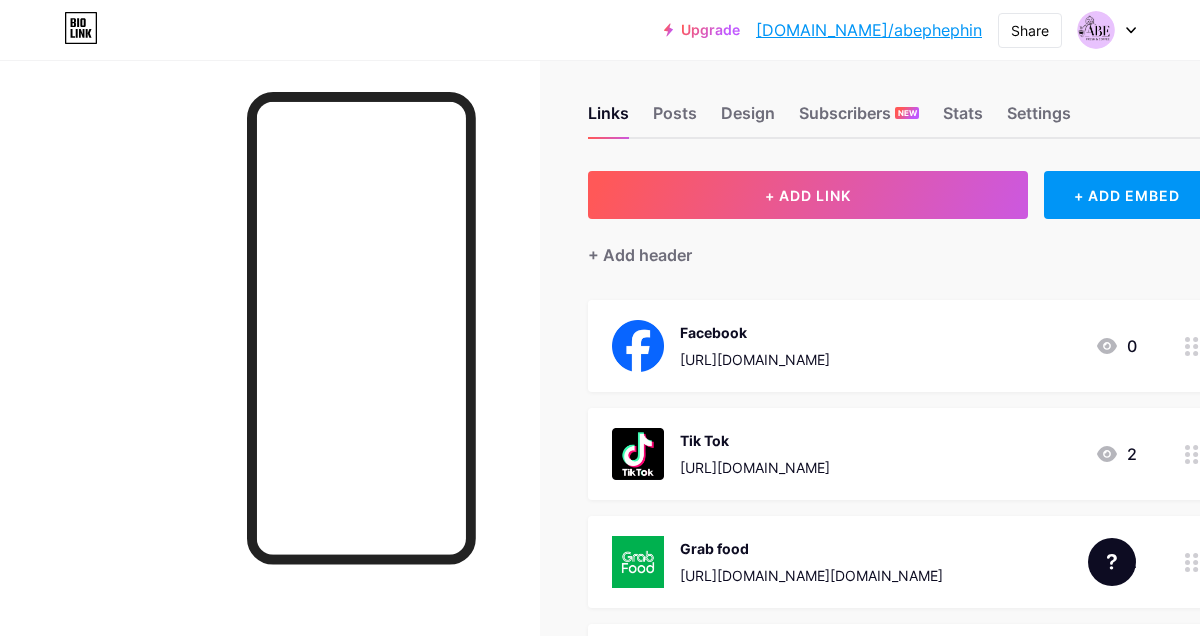 scroll, scrollTop: 0, scrollLeft: 0, axis: both 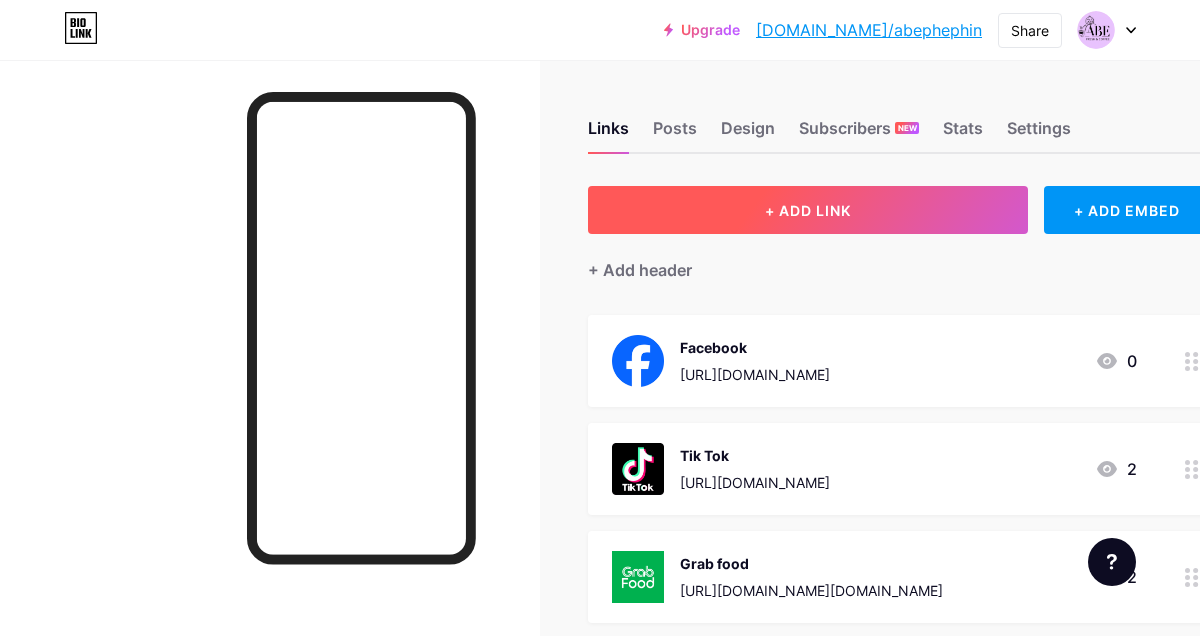 click on "+ ADD LINK" at bounding box center [808, 210] 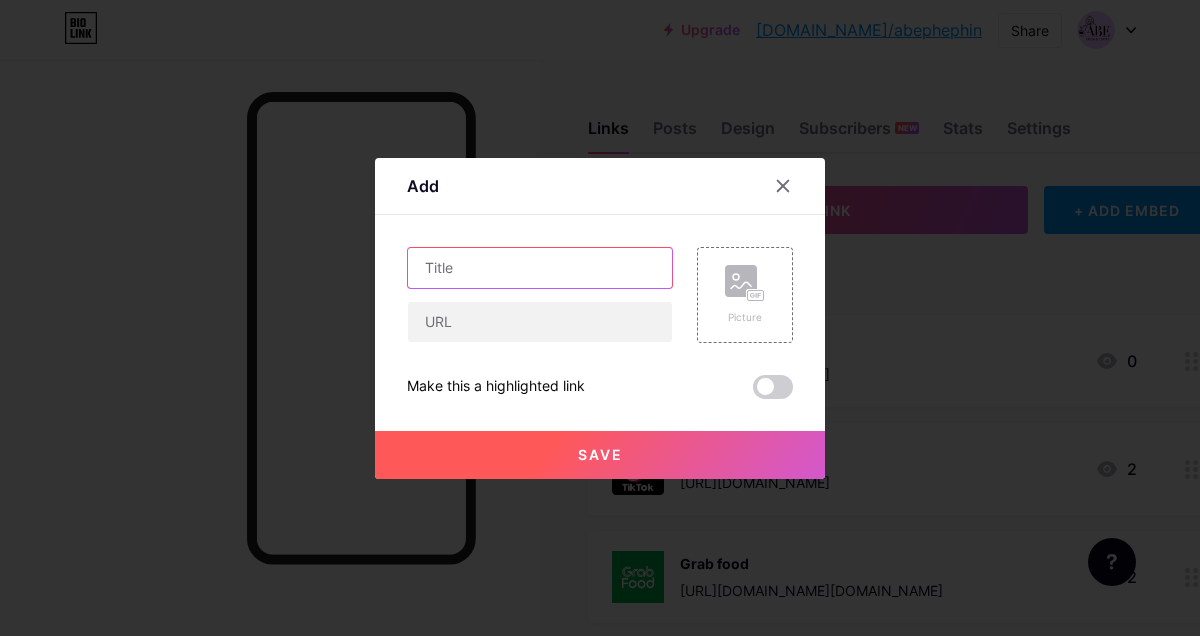 click at bounding box center (540, 268) 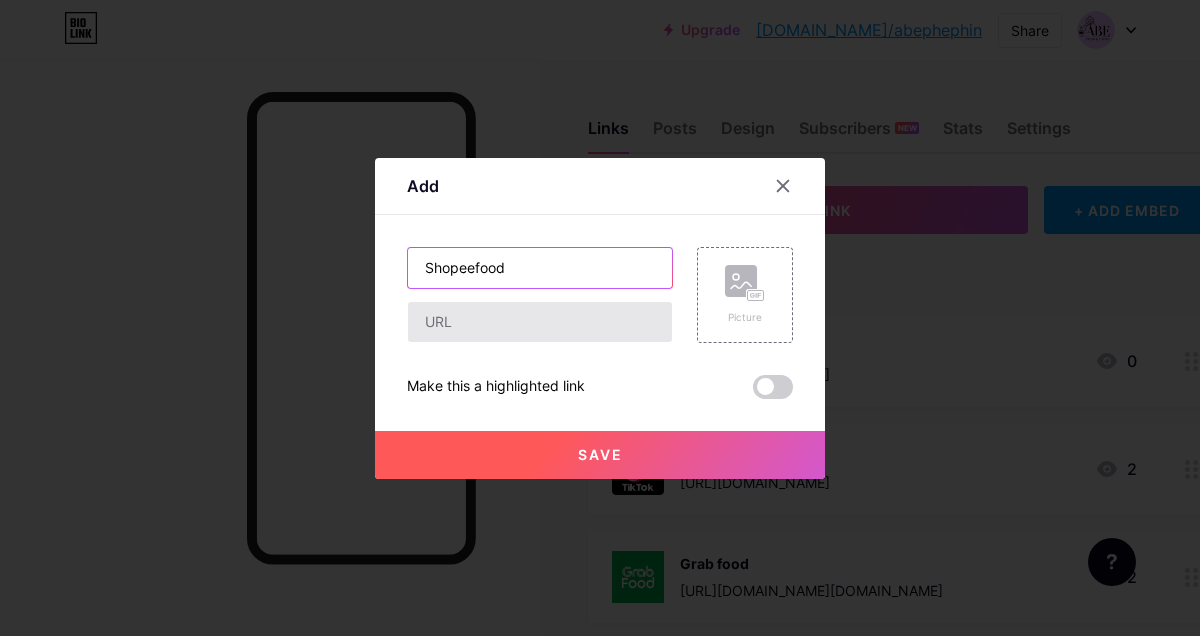 type on "Shopeefood" 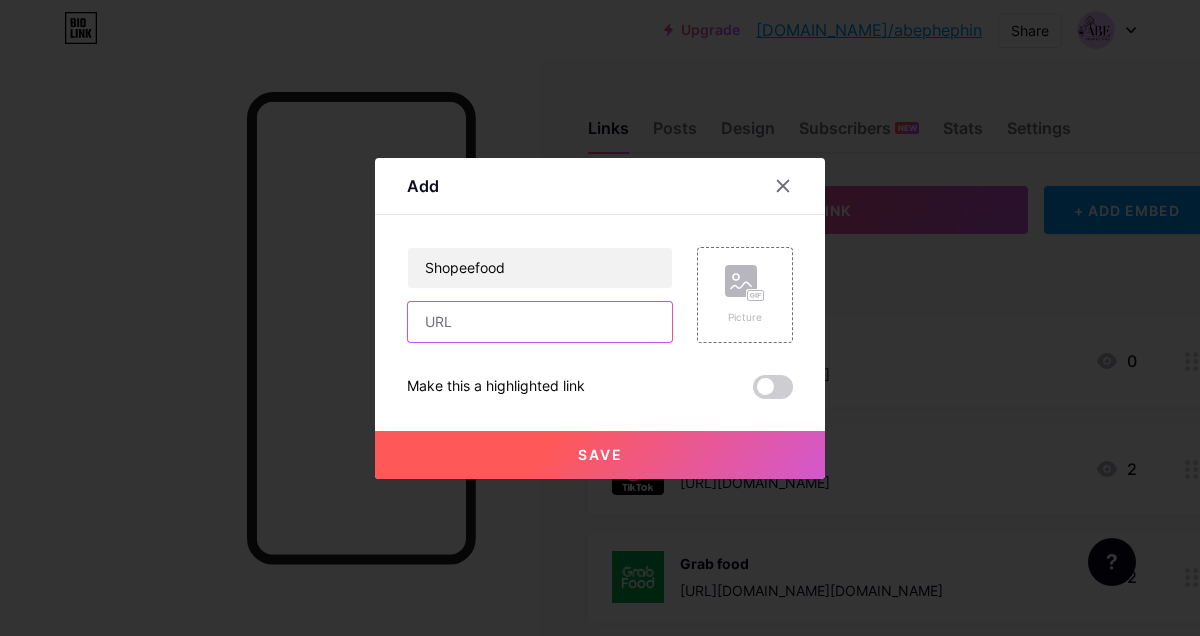click at bounding box center [540, 322] 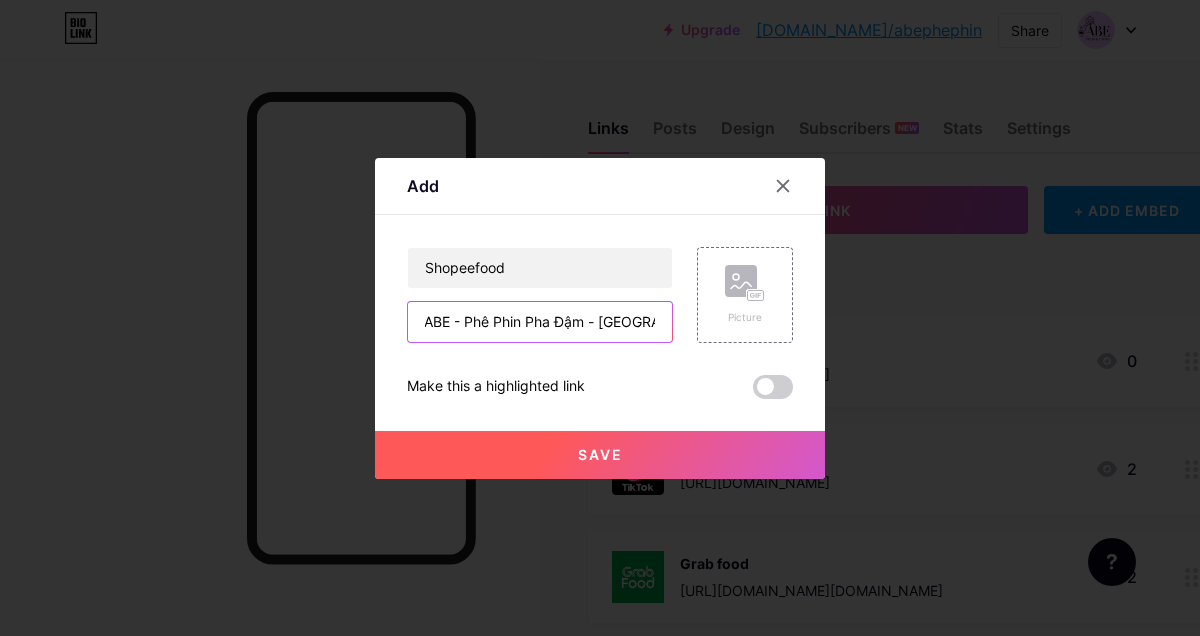 scroll, scrollTop: 0, scrollLeft: 0, axis: both 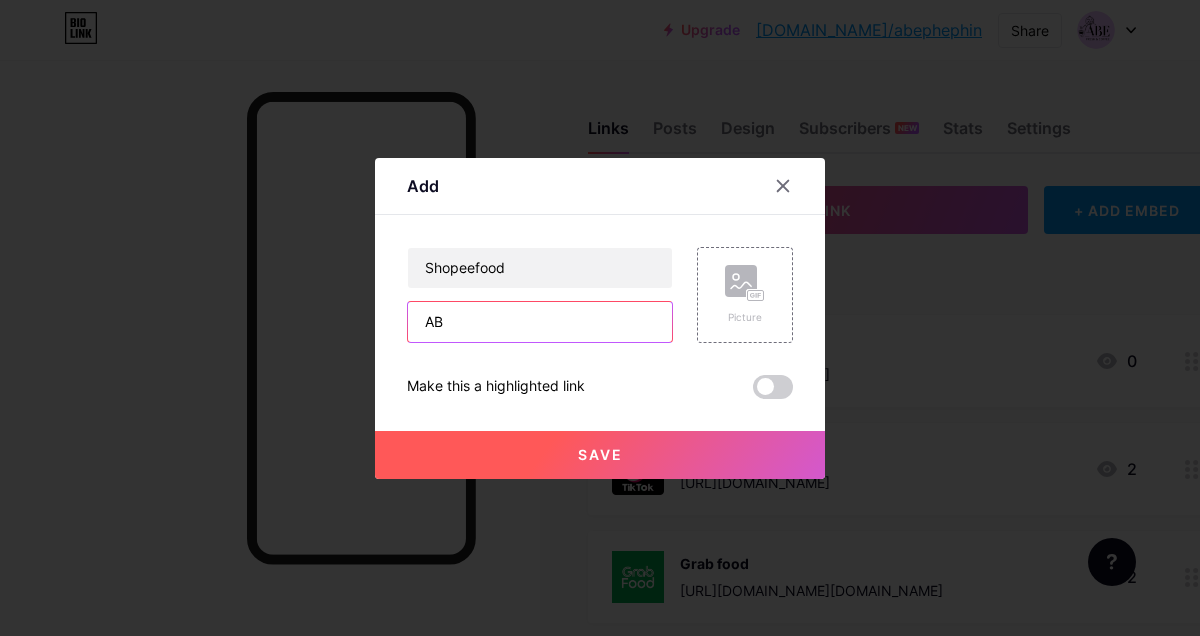 type on "A" 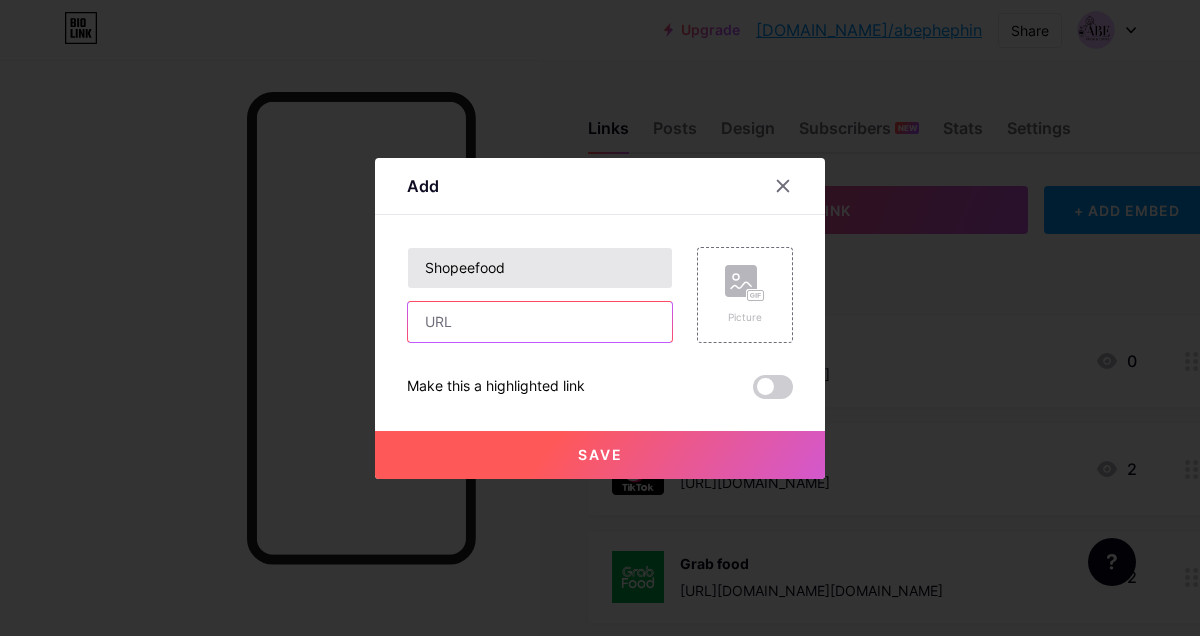 paste on "[URL][DOMAIN_NAME]" 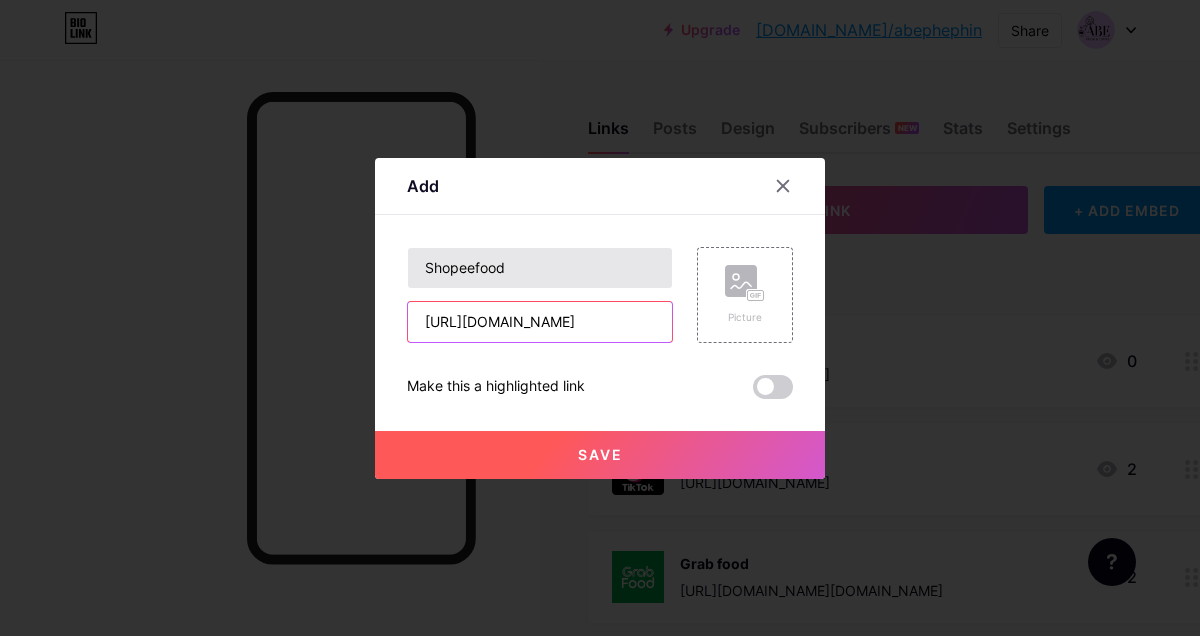 scroll, scrollTop: 0, scrollLeft: 737, axis: horizontal 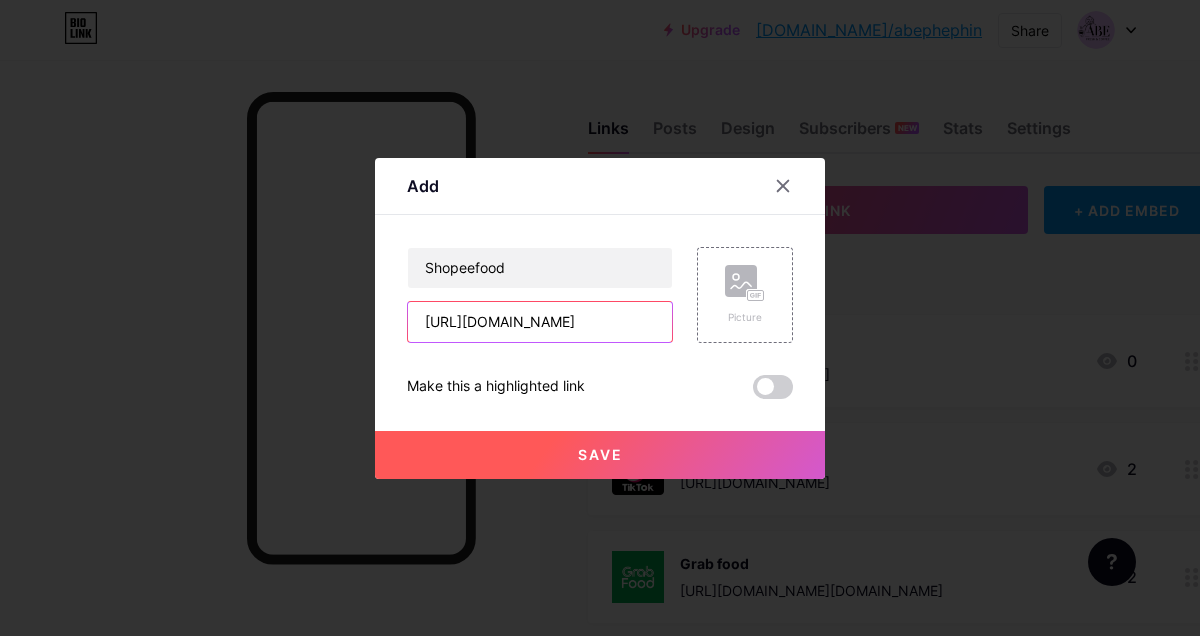 type on "[URL][DOMAIN_NAME]" 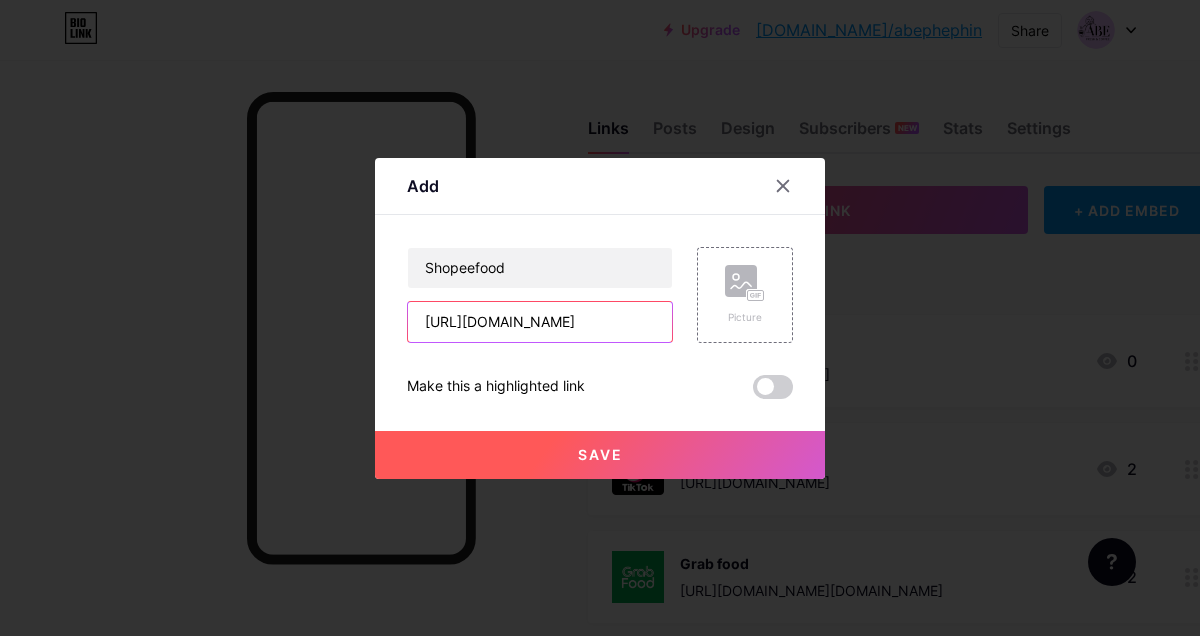 scroll, scrollTop: 0, scrollLeft: 0, axis: both 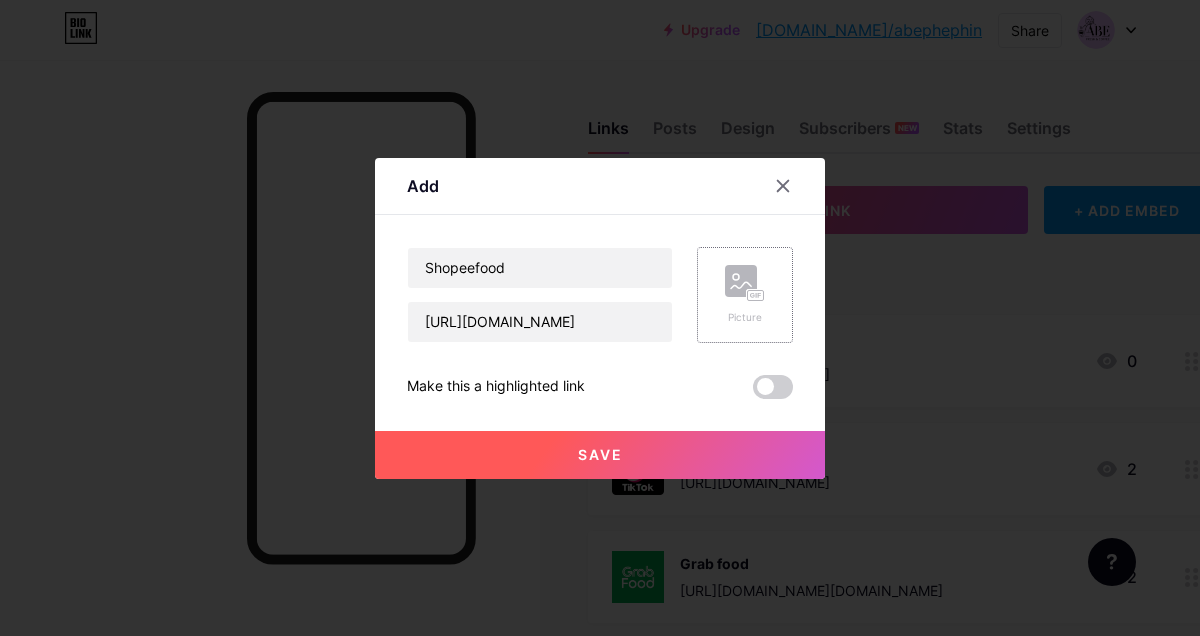 click 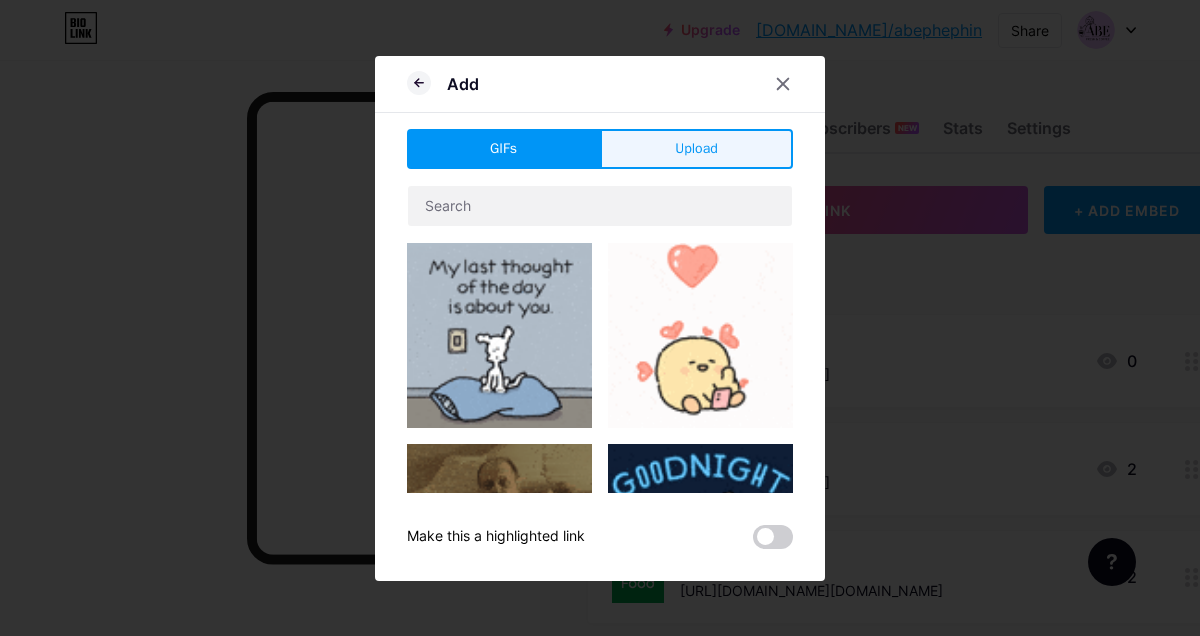 click on "Upload" at bounding box center [696, 148] 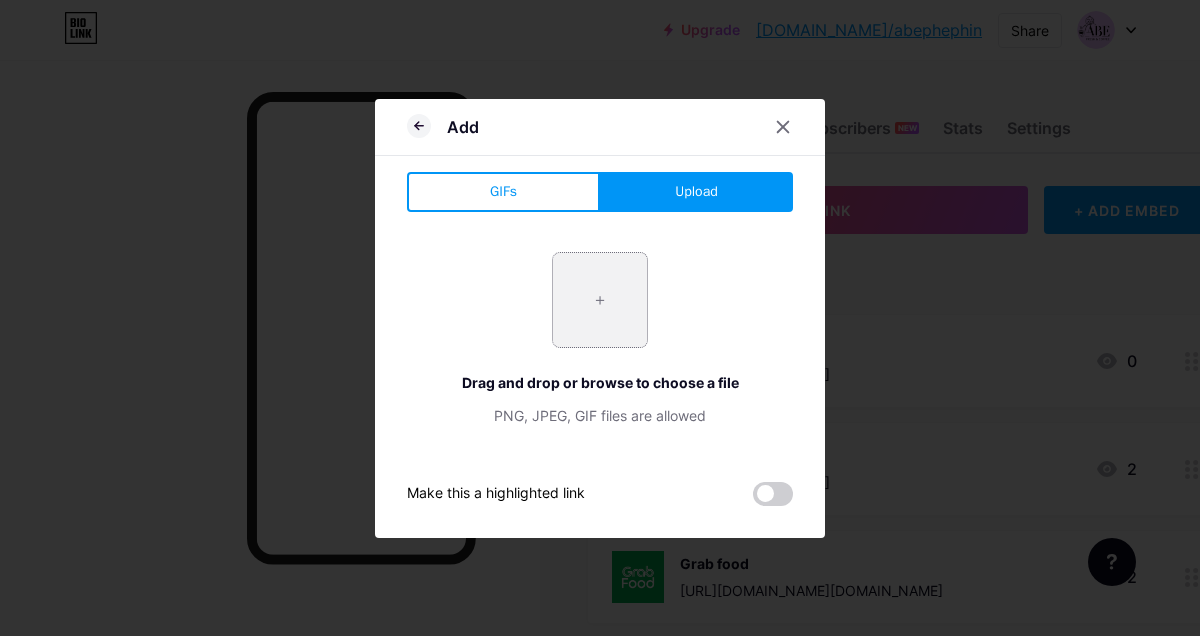 click at bounding box center (600, 300) 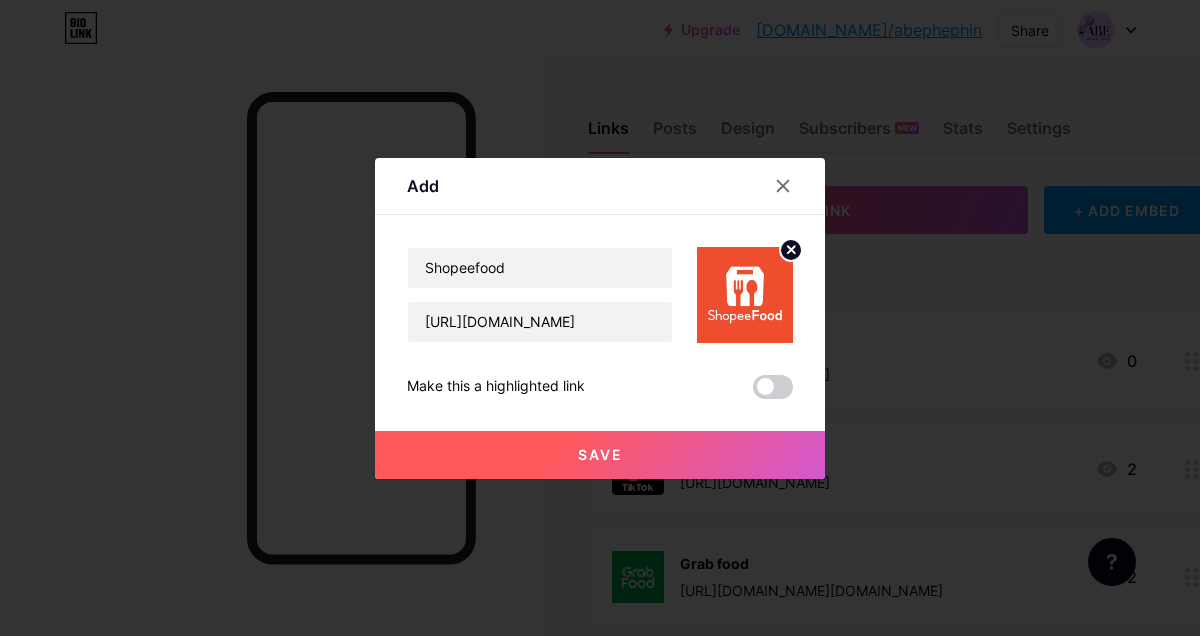 click on "Save" at bounding box center (600, 455) 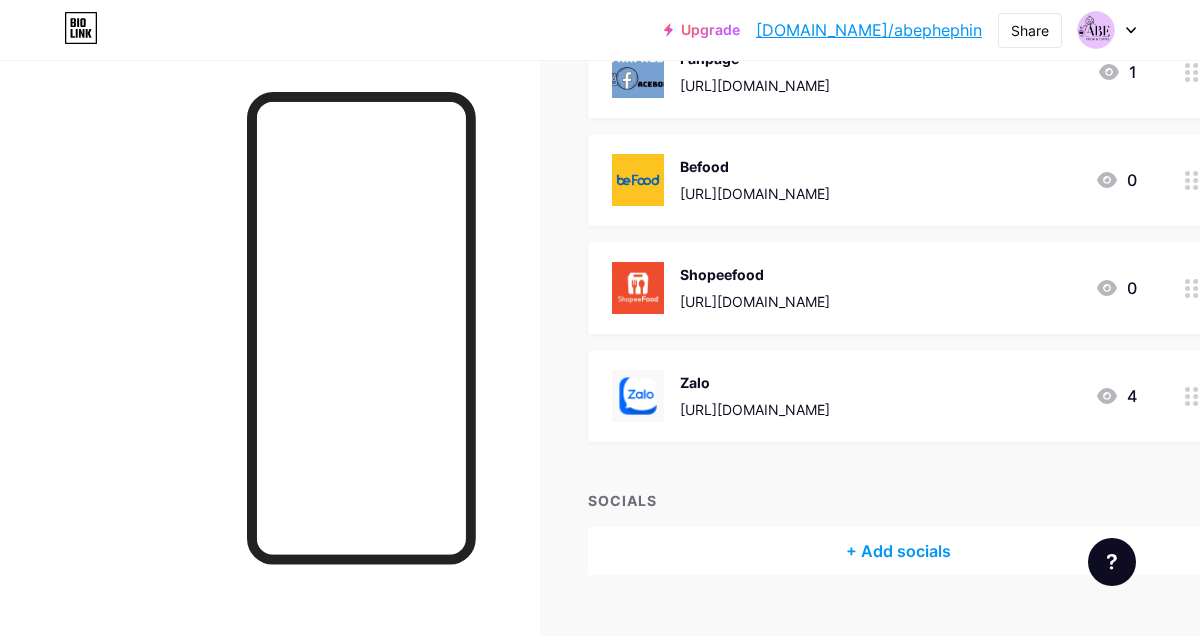 scroll, scrollTop: 651, scrollLeft: 0, axis: vertical 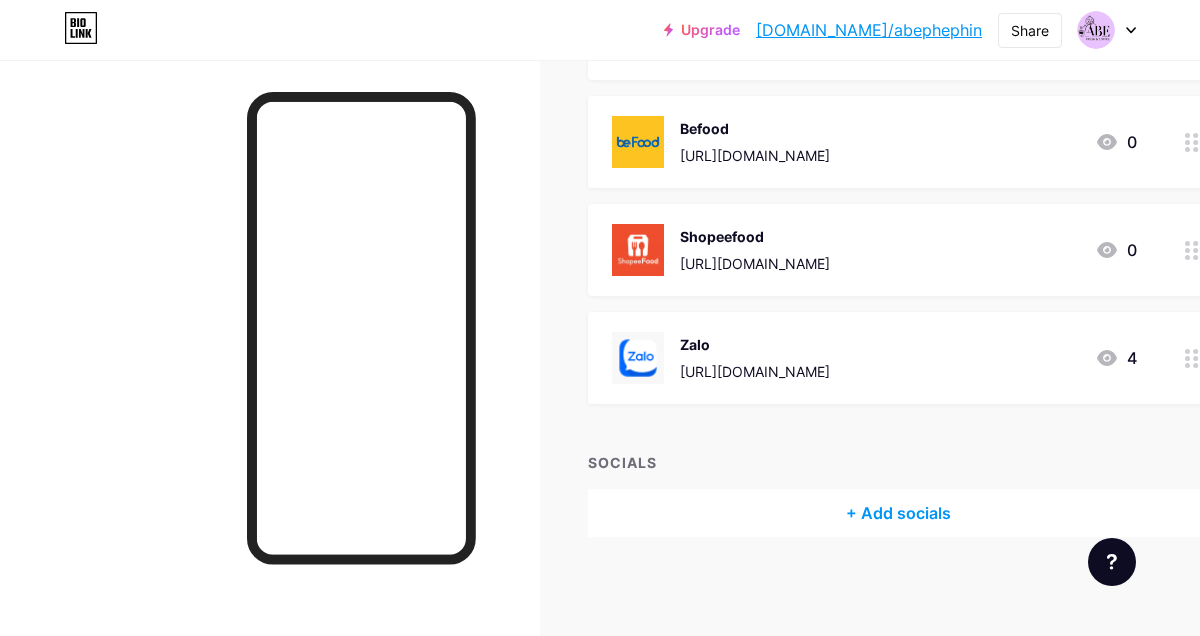 click on "+ Add socials" at bounding box center (898, 513) 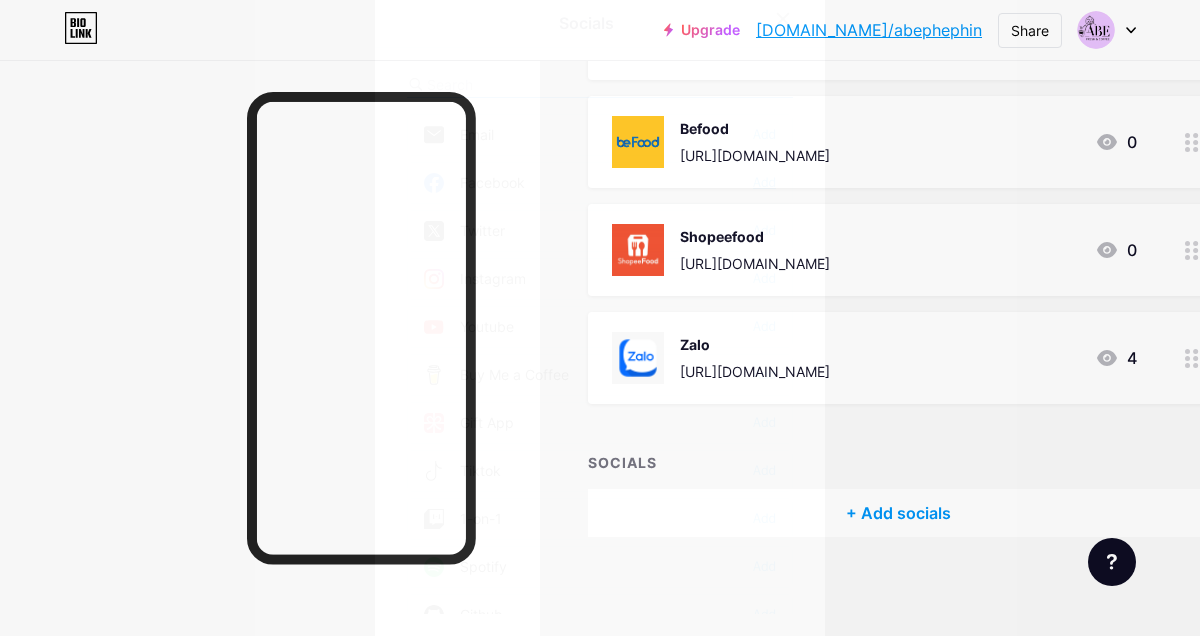 click on "Add" at bounding box center (764, 183) 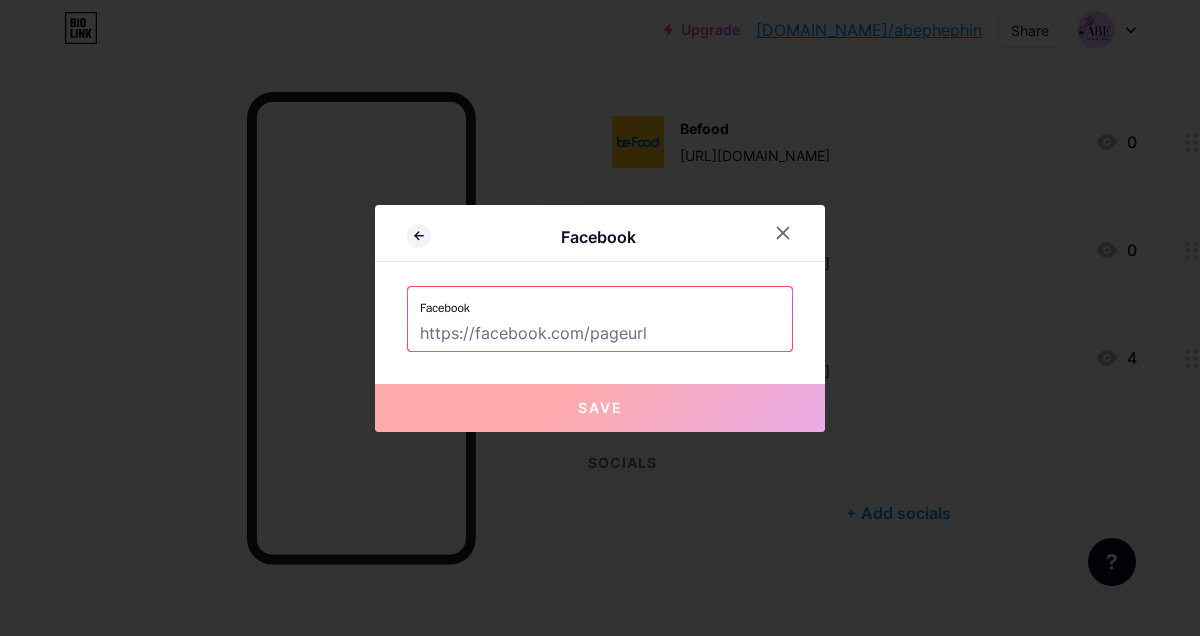 click at bounding box center (600, 334) 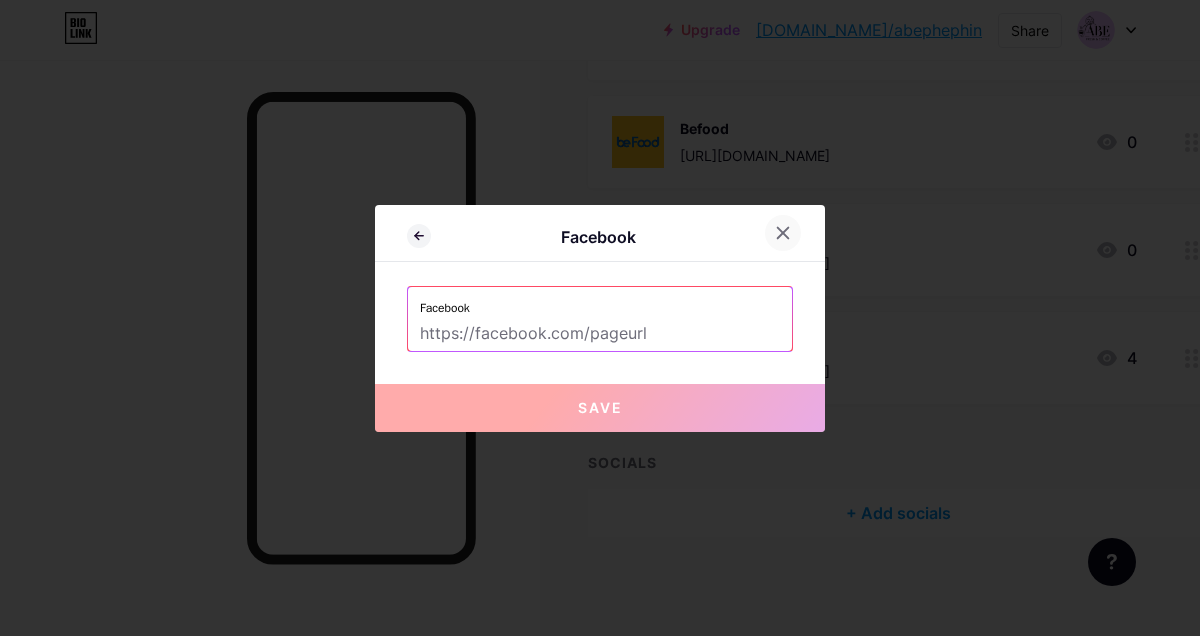 click 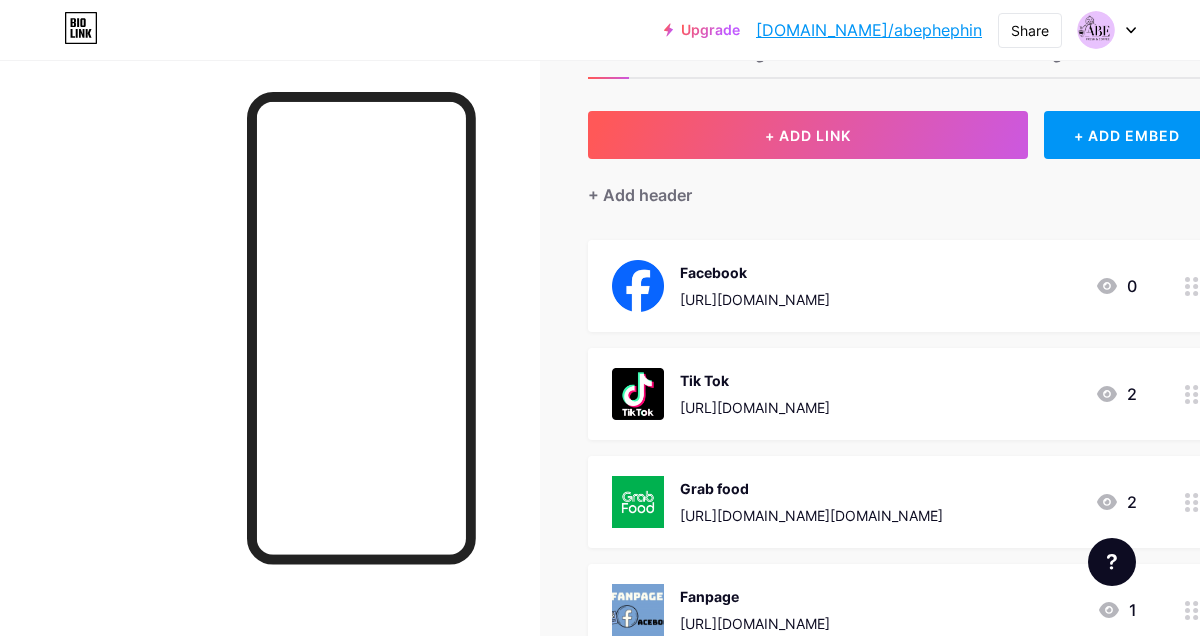 scroll, scrollTop: 0, scrollLeft: 0, axis: both 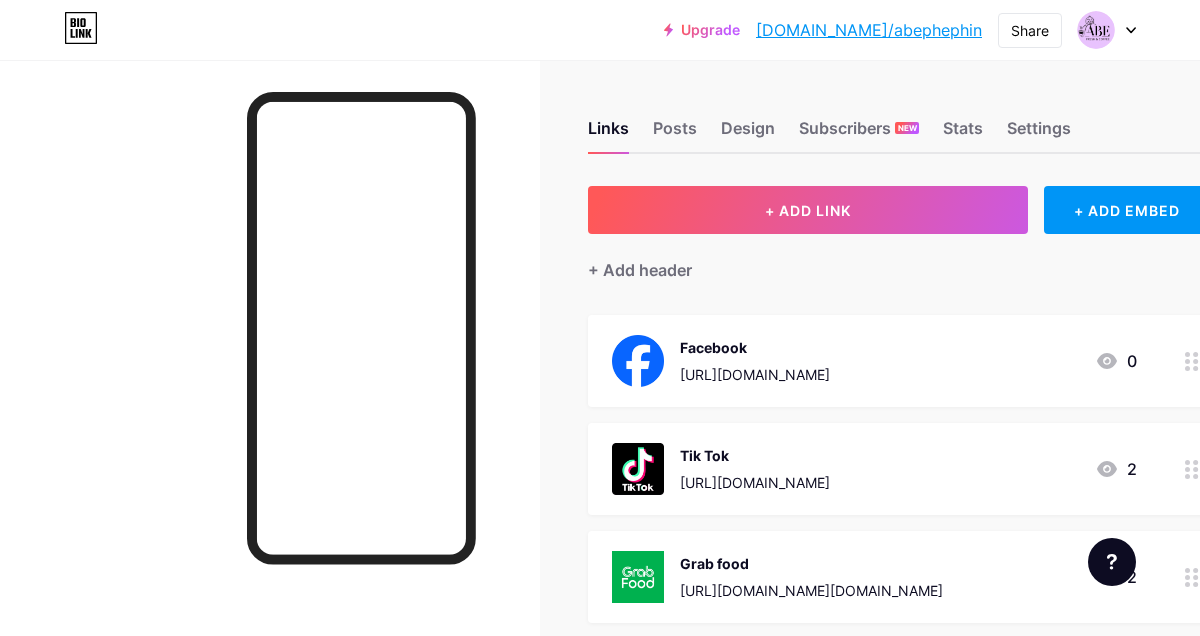 click on "[URL][DOMAIN_NAME]" at bounding box center (755, 374) 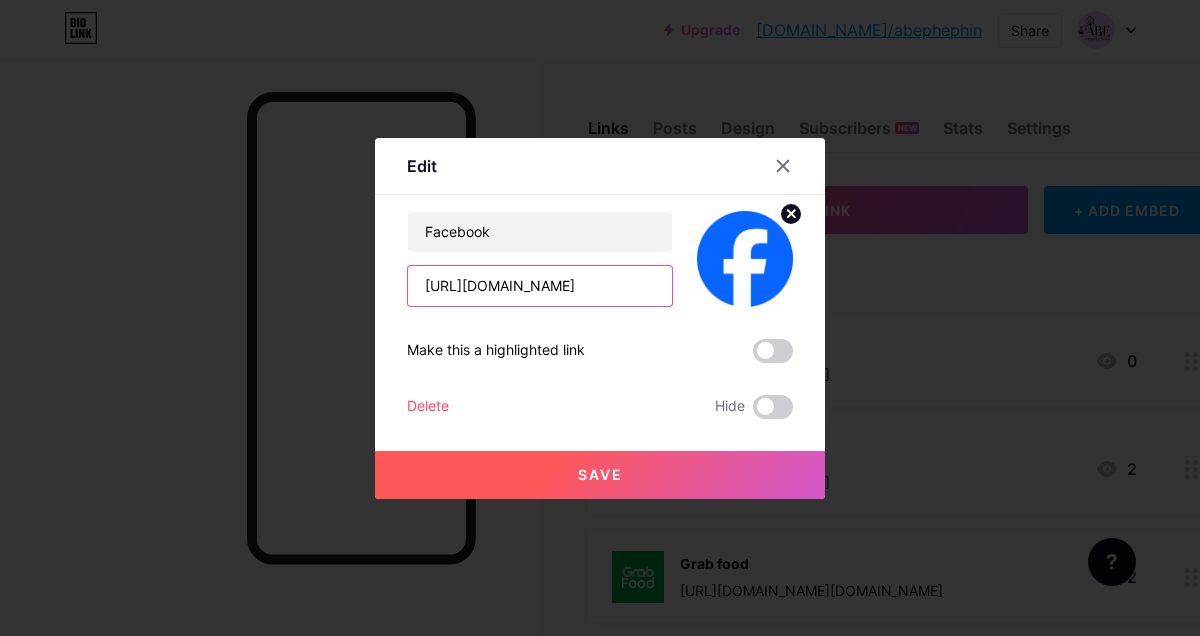 click on "[URL][DOMAIN_NAME]" at bounding box center [540, 286] 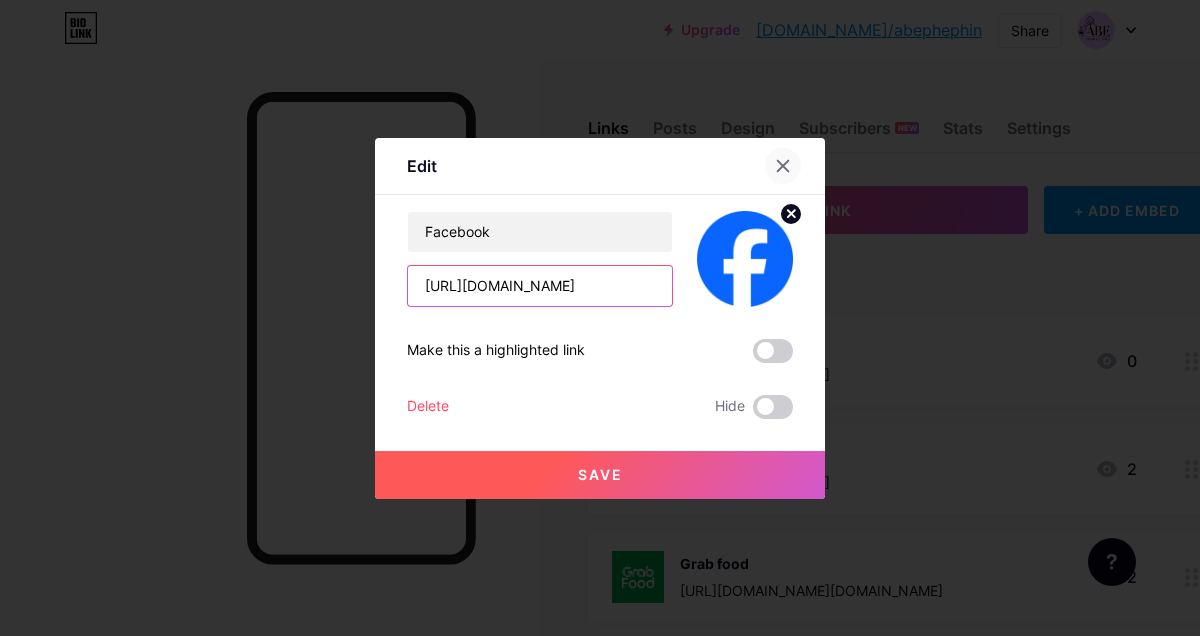 click 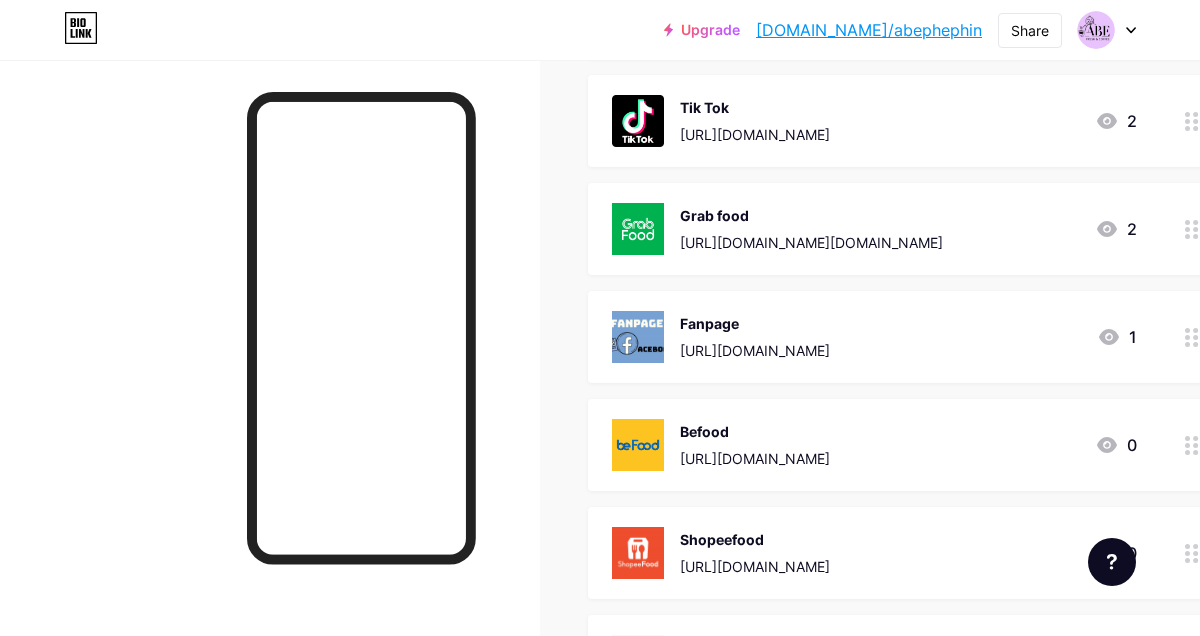 scroll, scrollTop: 651, scrollLeft: 0, axis: vertical 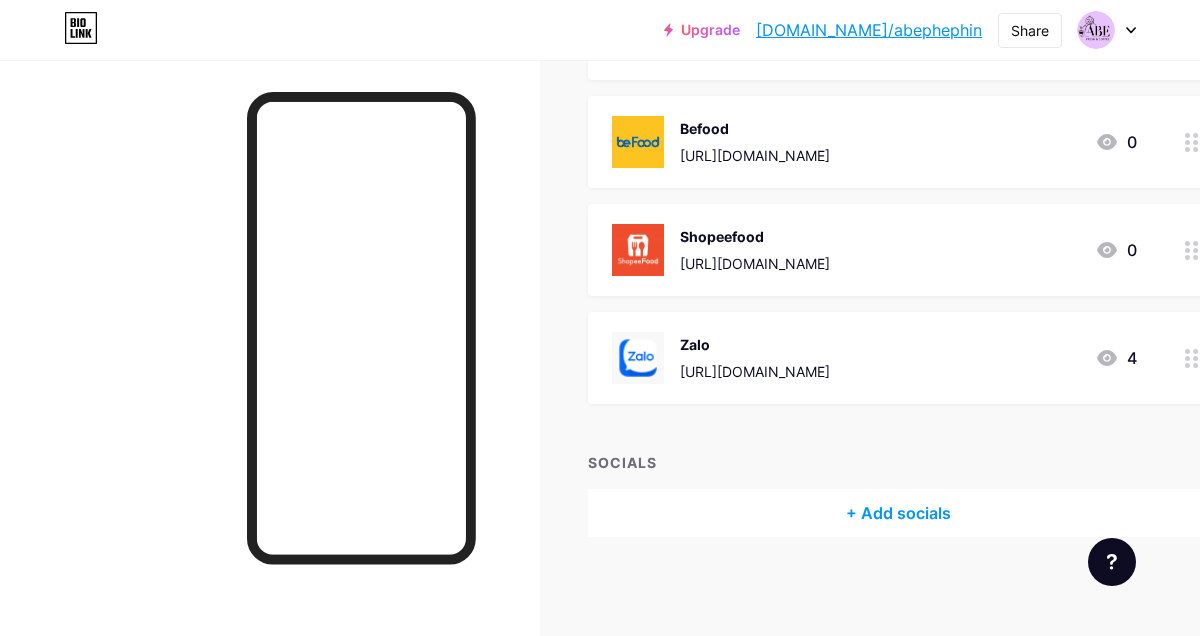 click on "+ Add socials" at bounding box center [898, 513] 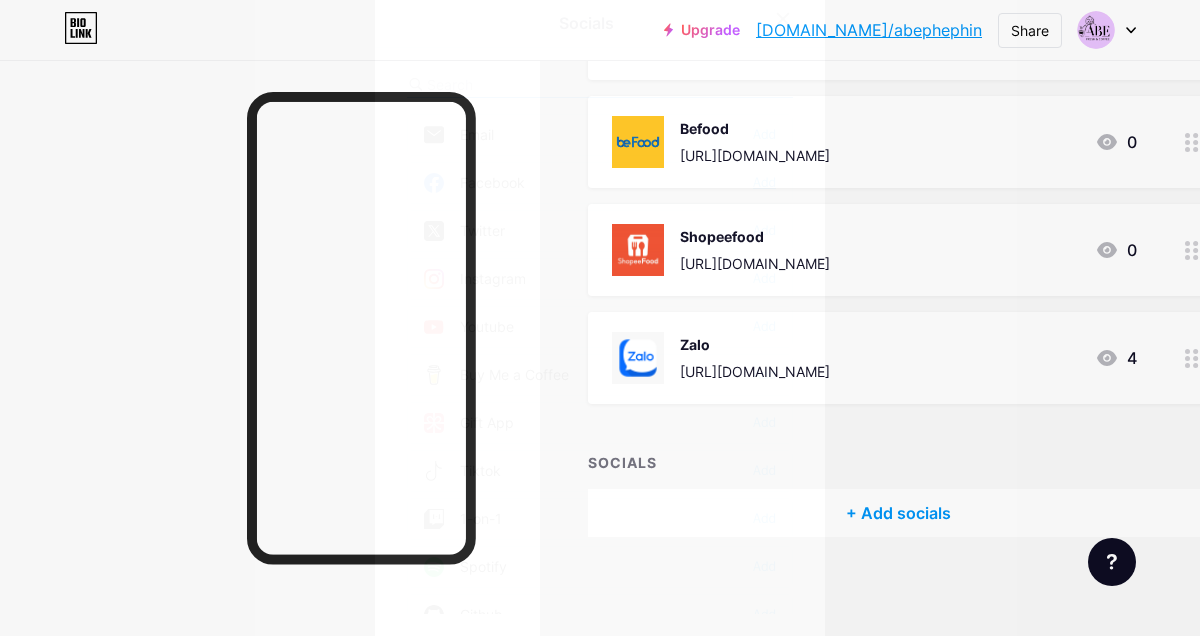 click on "Add" at bounding box center (764, 183) 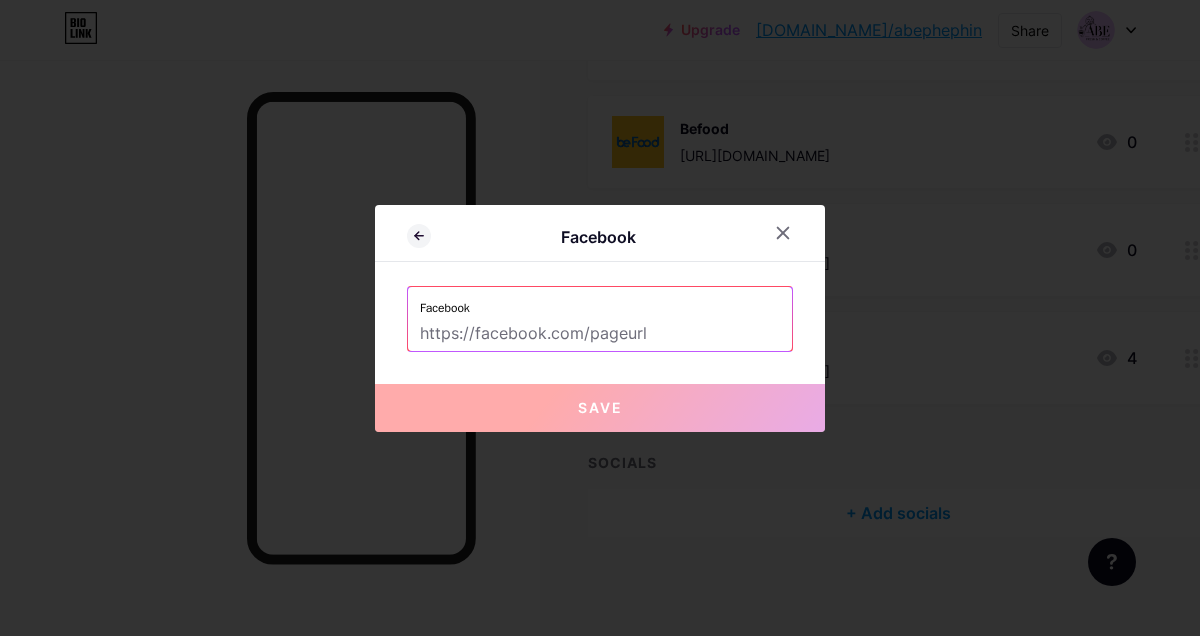 click at bounding box center [600, 334] 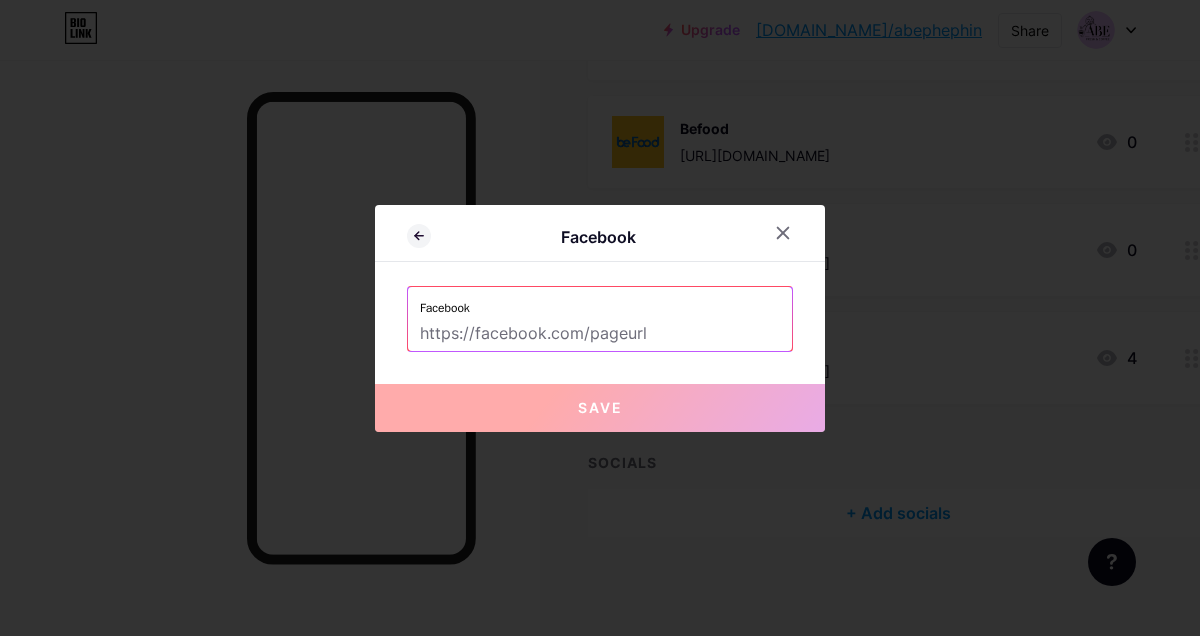 paste on "[URL][DOMAIN_NAME]" 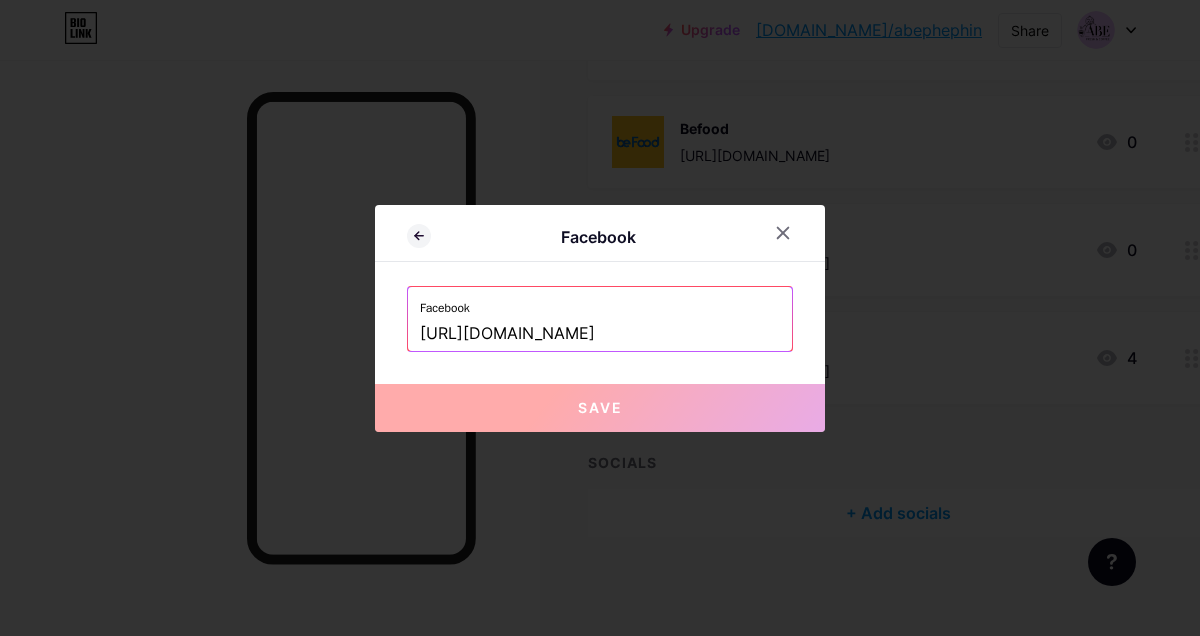 scroll, scrollTop: 0, scrollLeft: 141, axis: horizontal 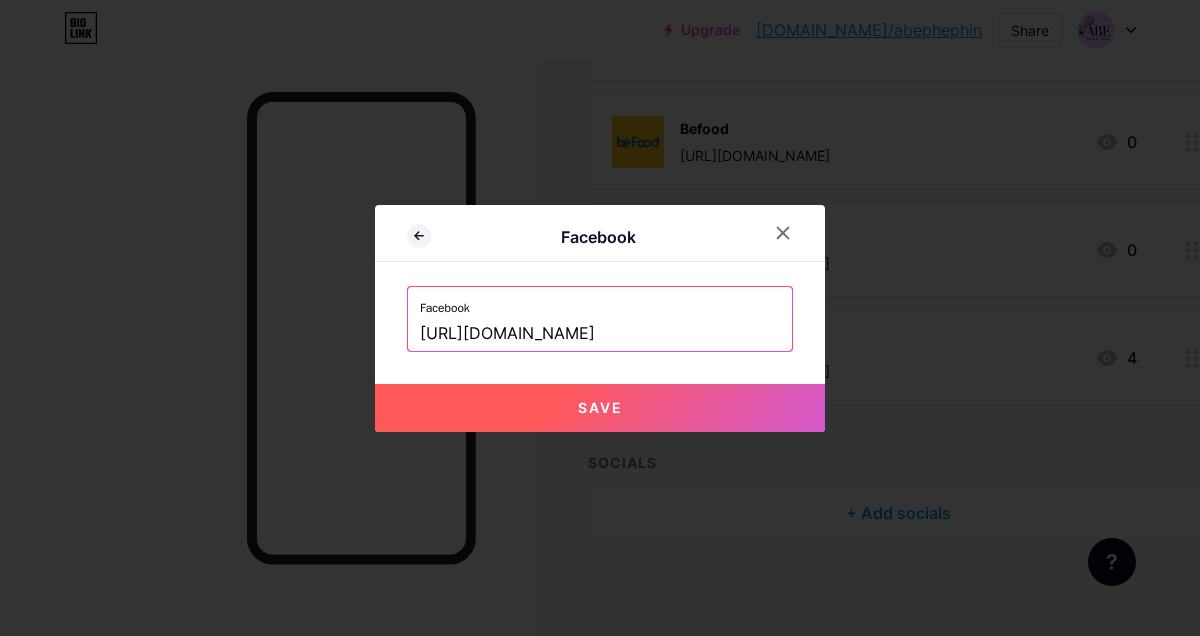 type on "[URL][DOMAIN_NAME]" 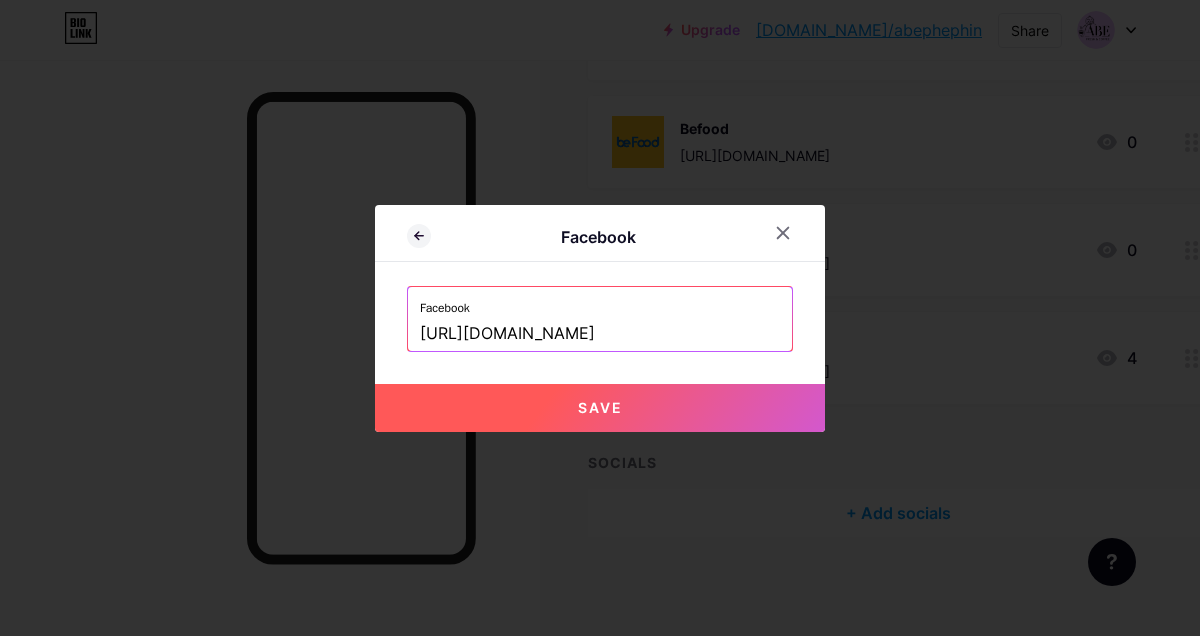 click on "Save" at bounding box center [600, 407] 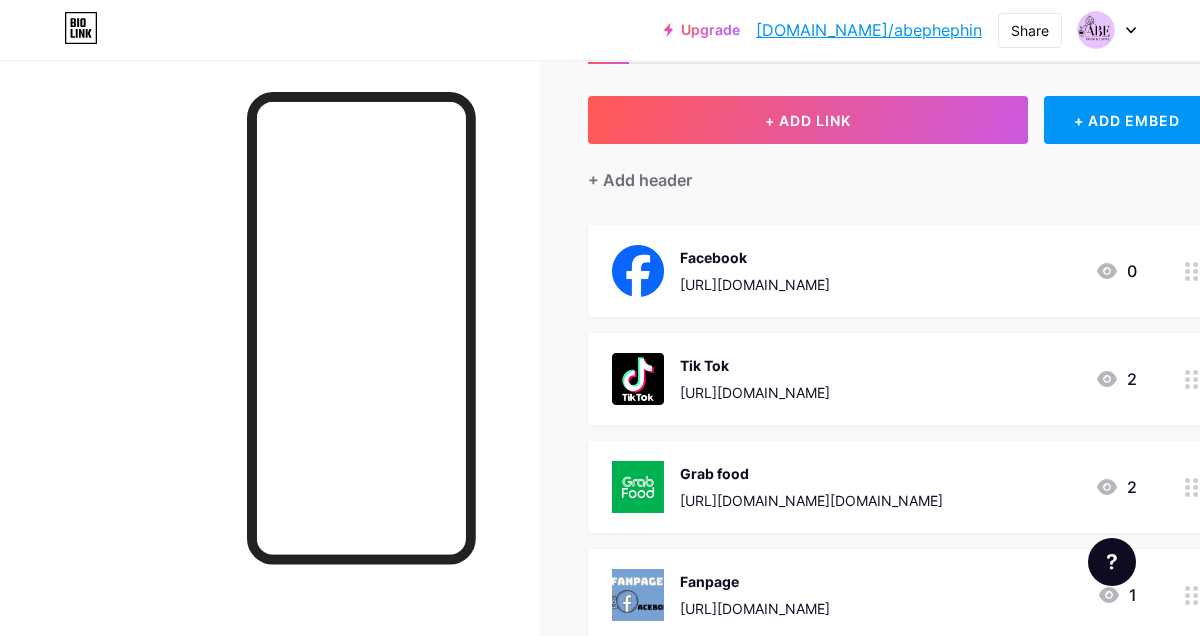 scroll, scrollTop: 102, scrollLeft: 0, axis: vertical 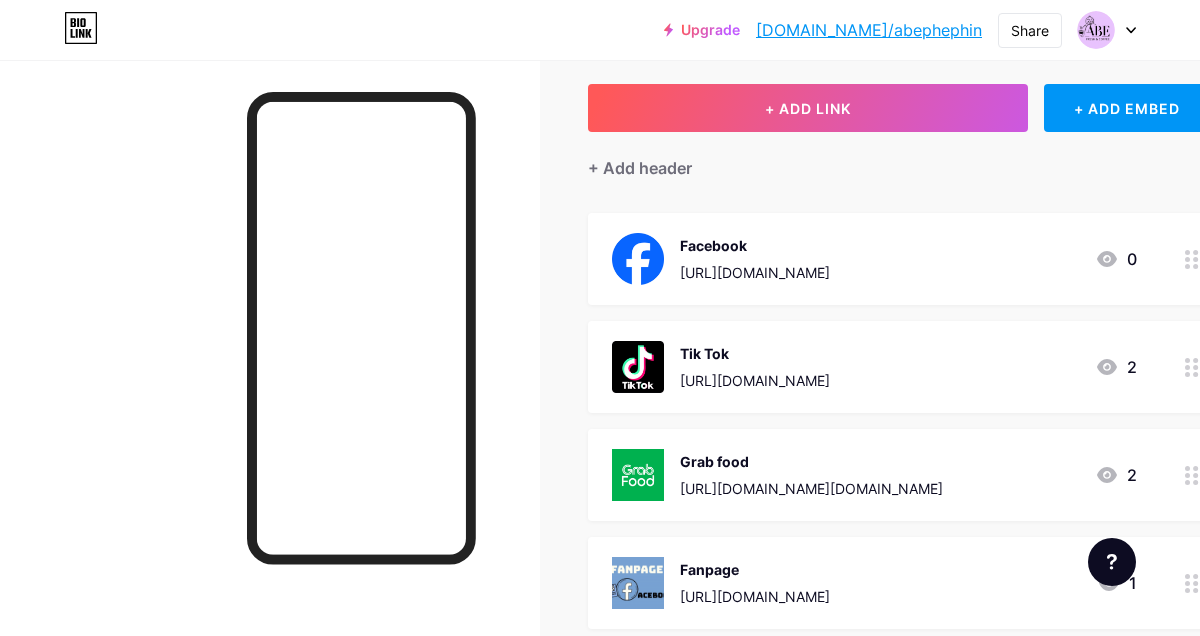 click on "[URL][DOMAIN_NAME]" at bounding box center (755, 380) 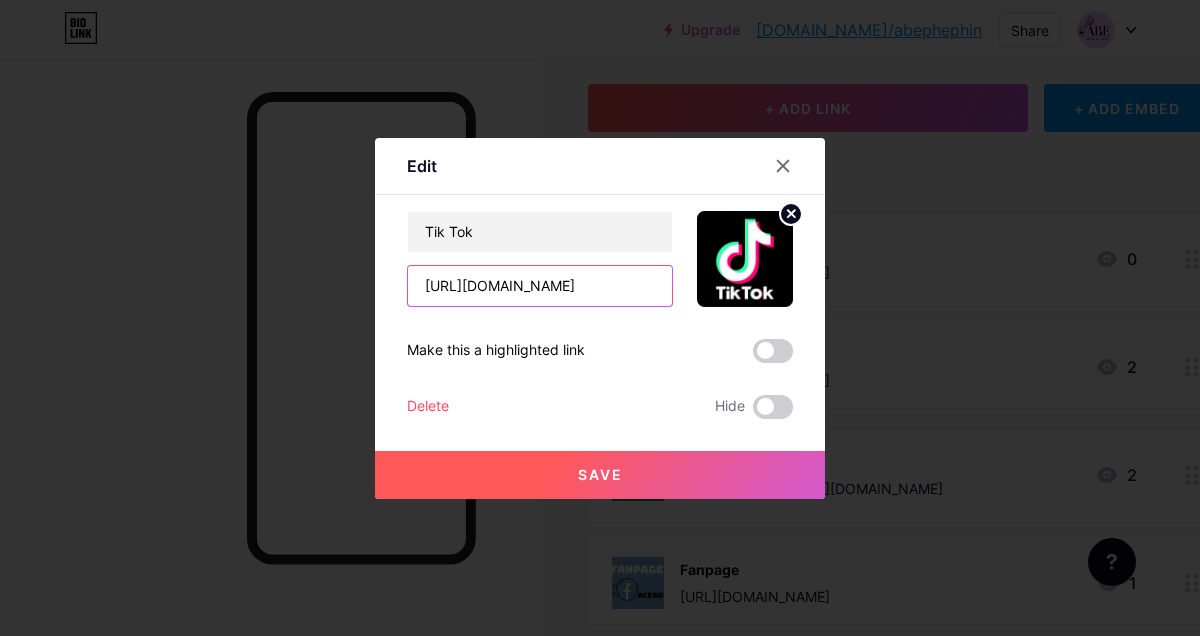 click on "[URL][DOMAIN_NAME]" at bounding box center [540, 286] 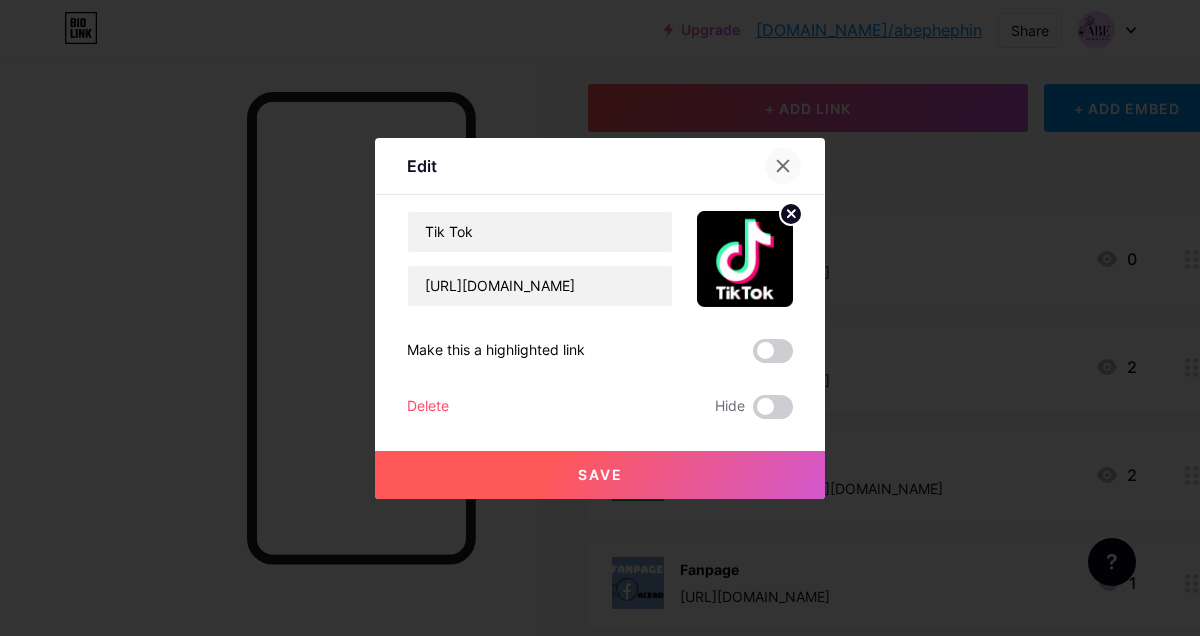 click 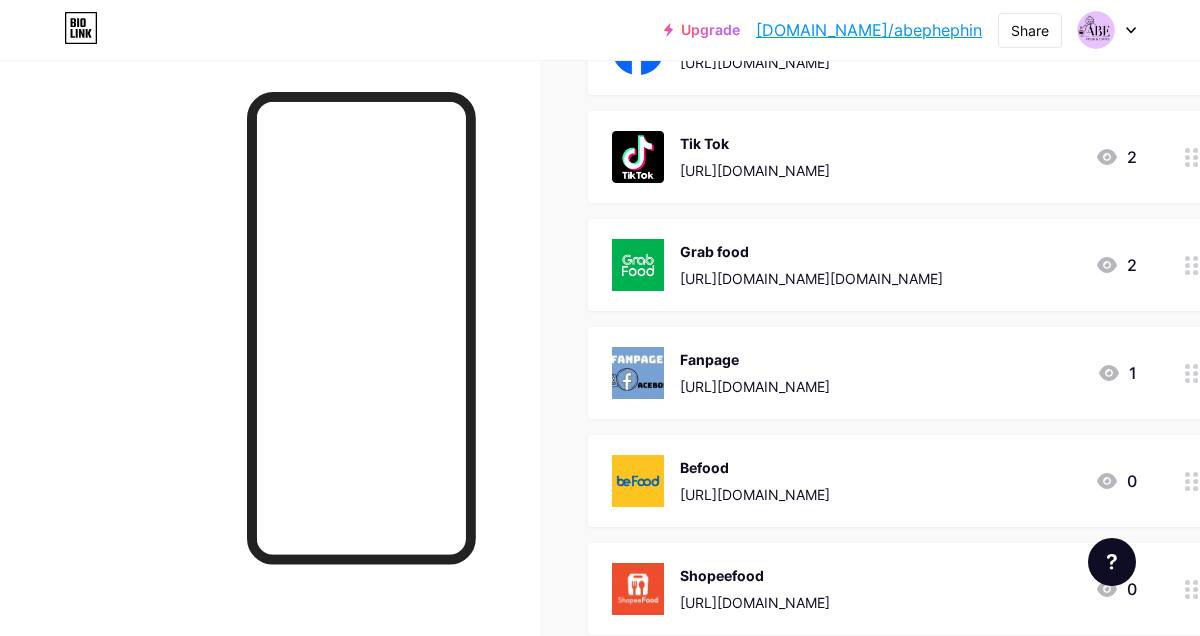 scroll, scrollTop: 711, scrollLeft: 0, axis: vertical 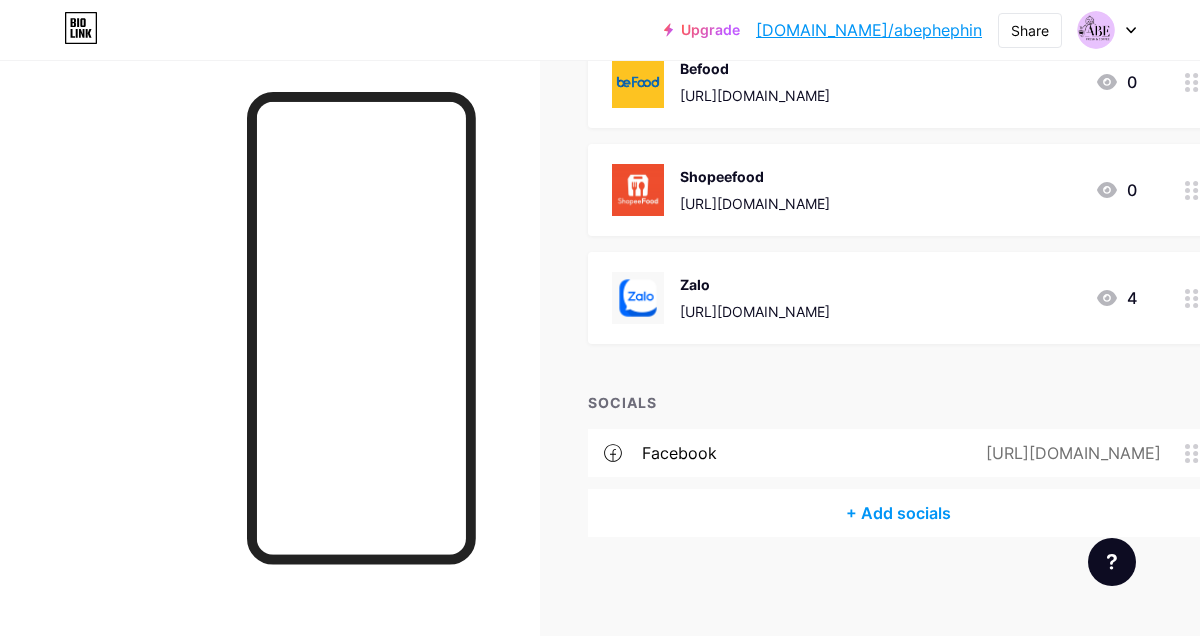 click on "+ Add socials" at bounding box center [898, 513] 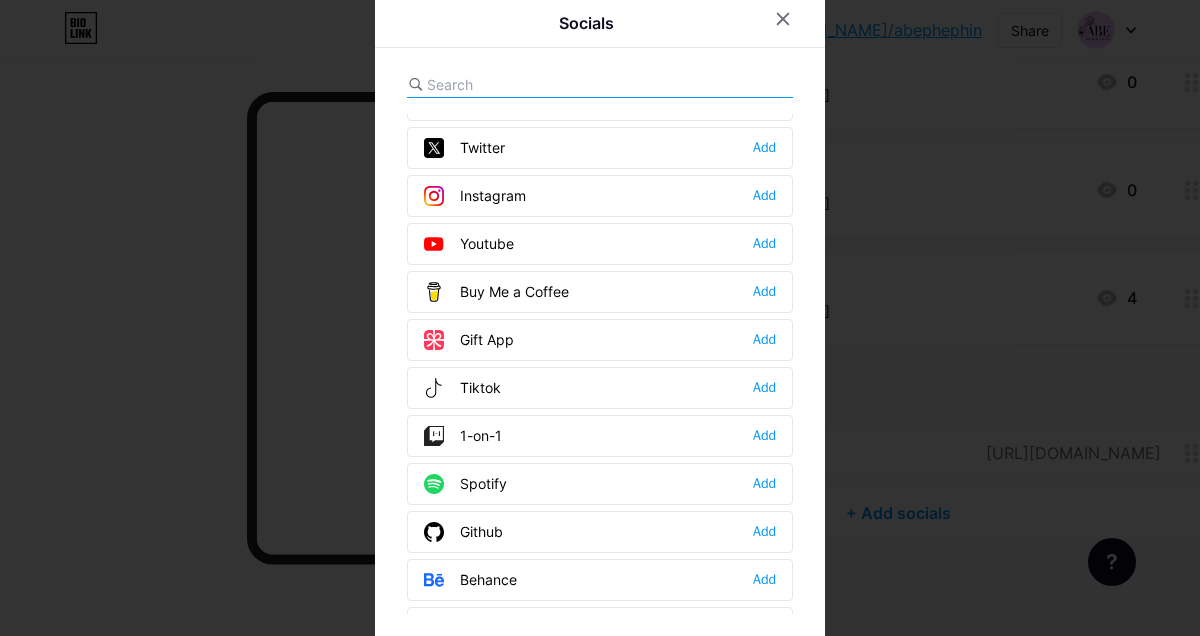 scroll, scrollTop: 109, scrollLeft: 0, axis: vertical 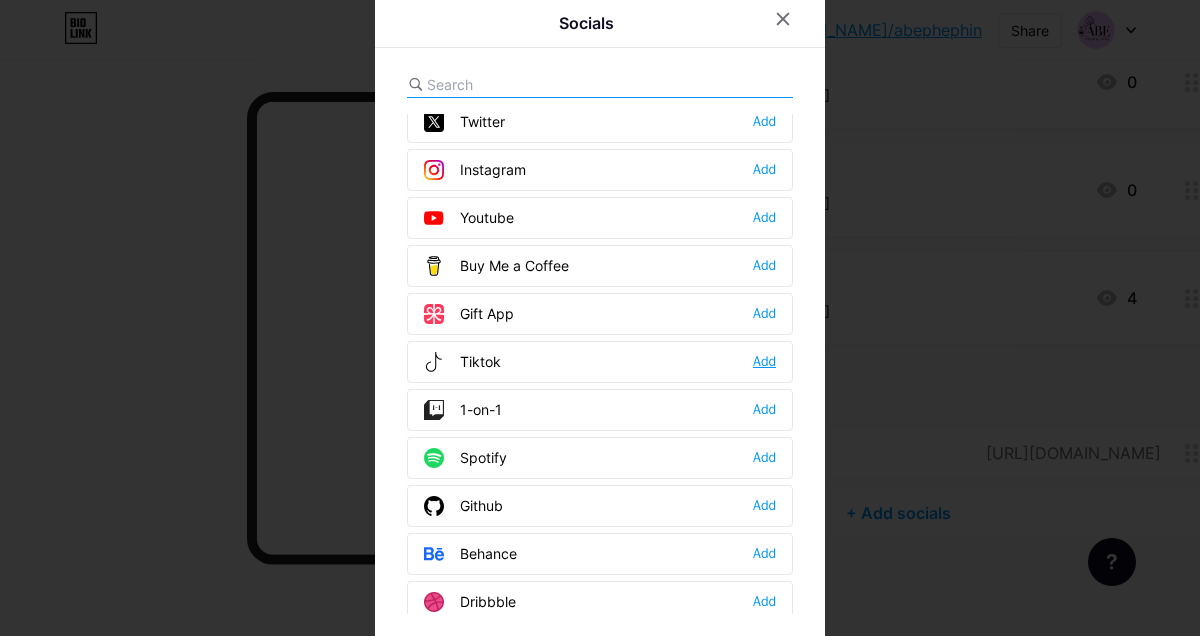 click on "Add" at bounding box center (764, 362) 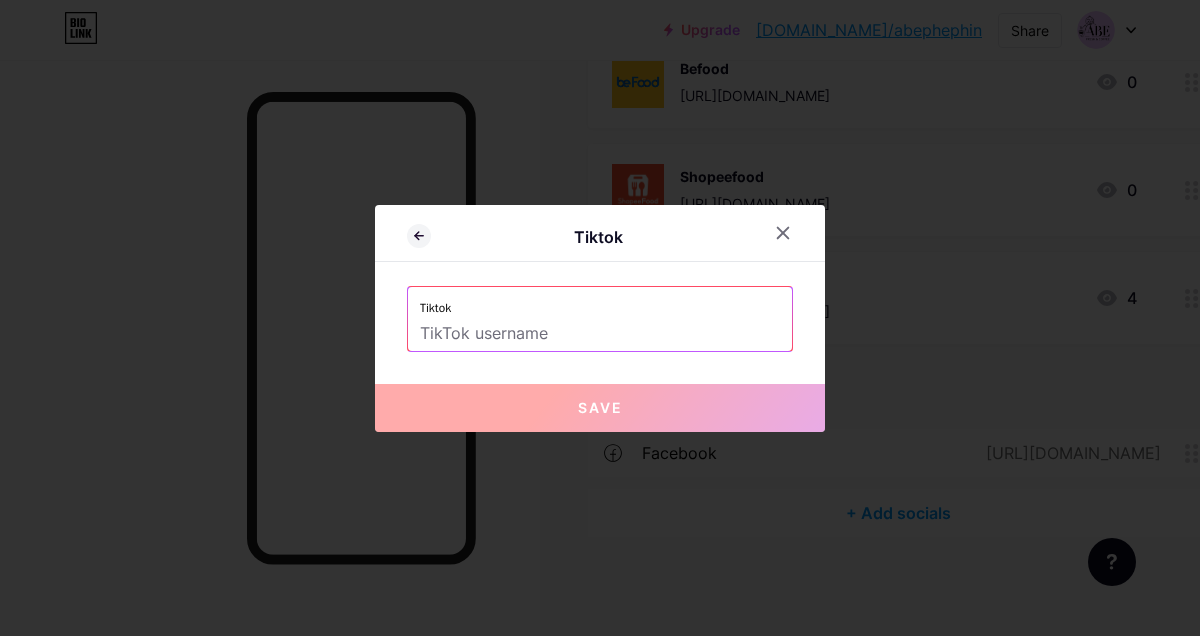 click at bounding box center (600, 334) 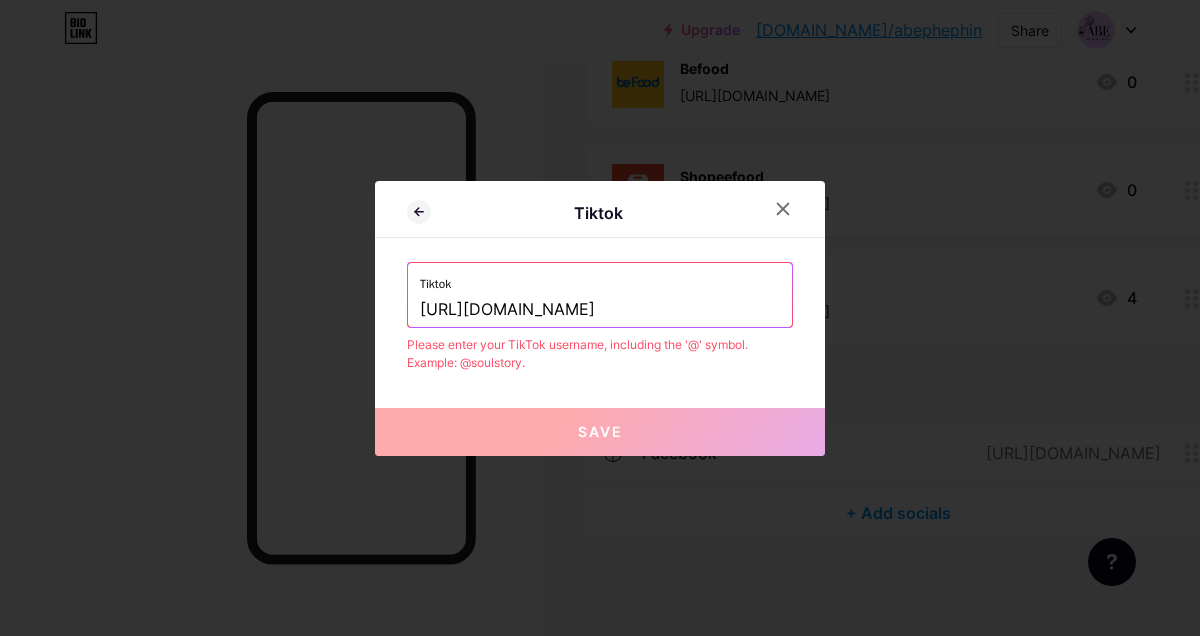 click on "[URL][DOMAIN_NAME]" at bounding box center (600, 310) 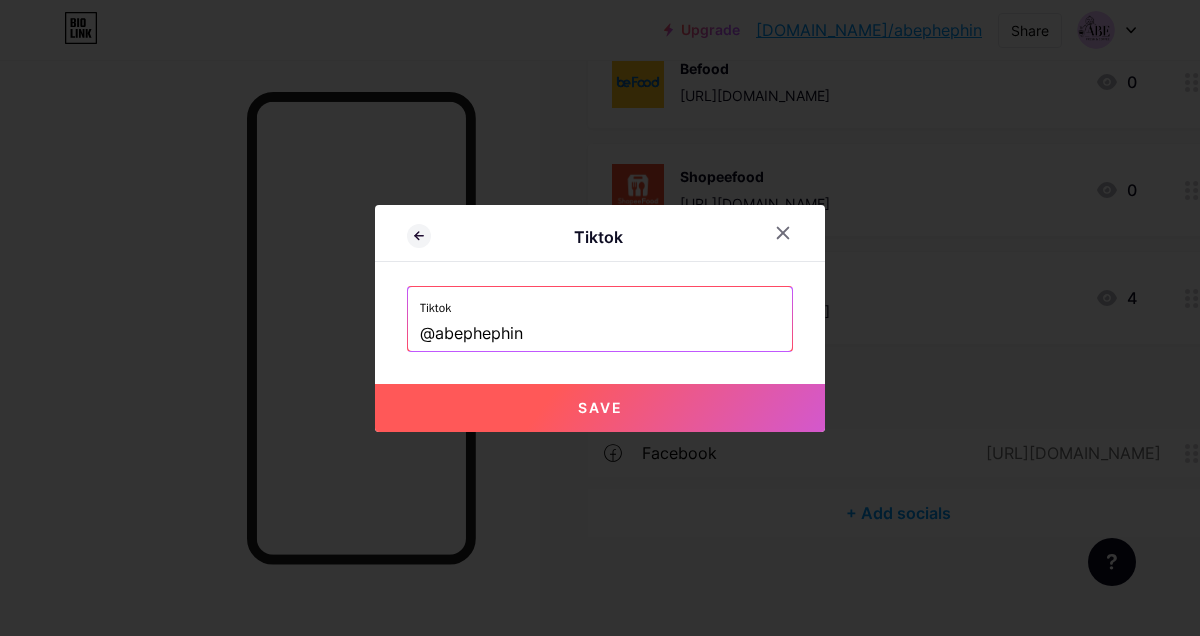 click on "Save" at bounding box center (600, 407) 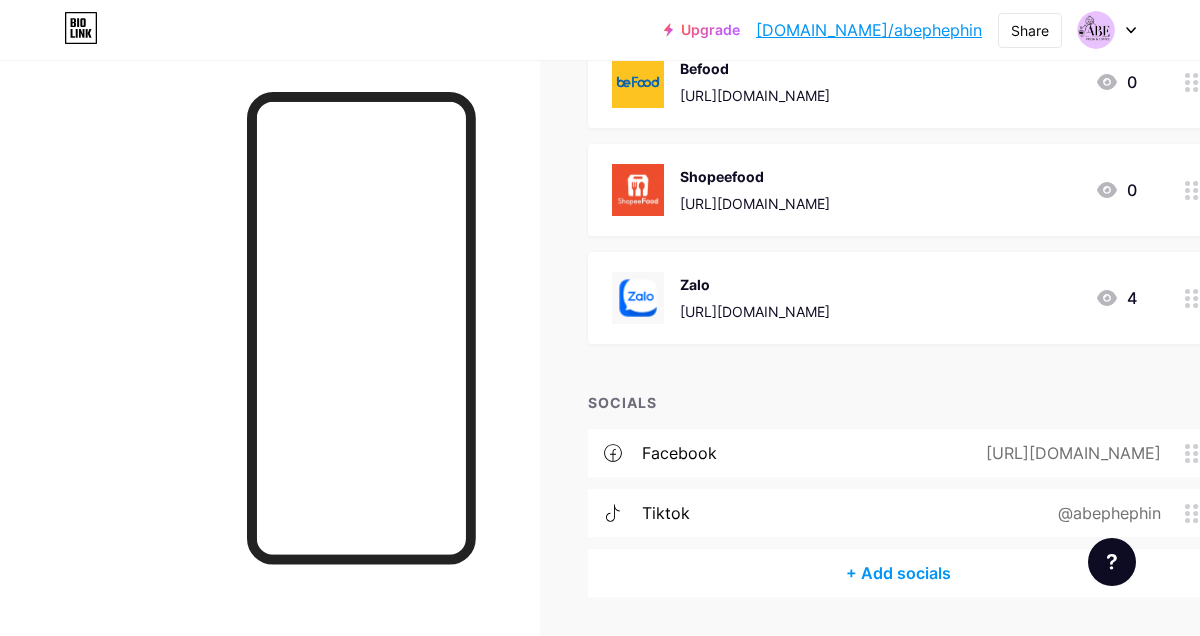 click on "+ Add socials" at bounding box center (898, 573) 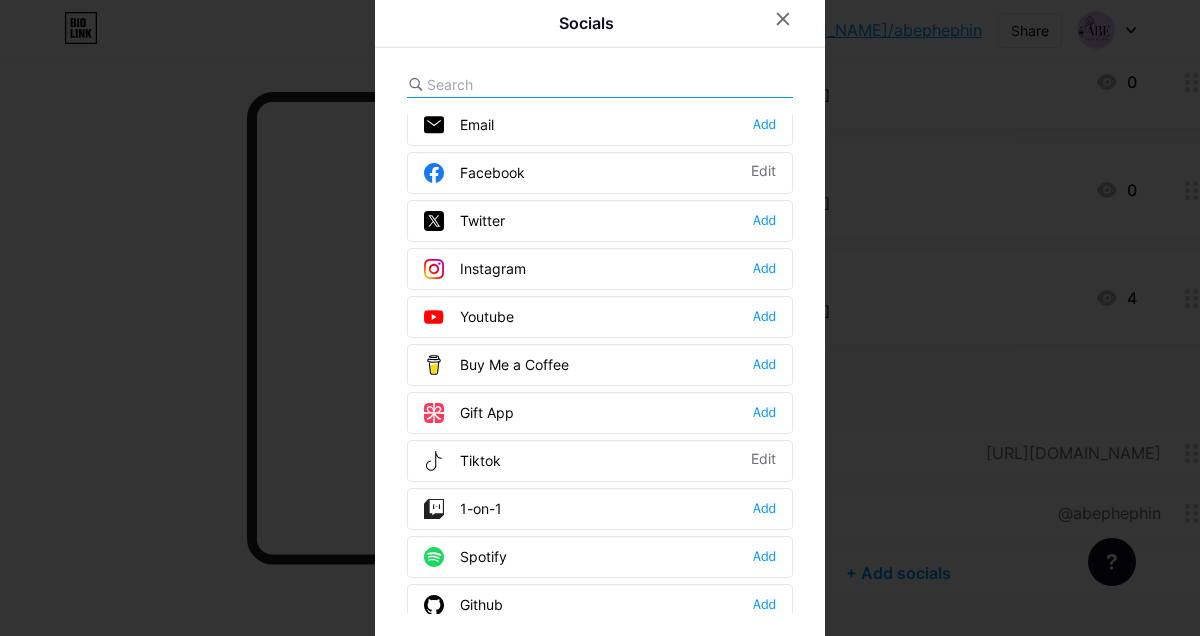 scroll, scrollTop: 0, scrollLeft: 0, axis: both 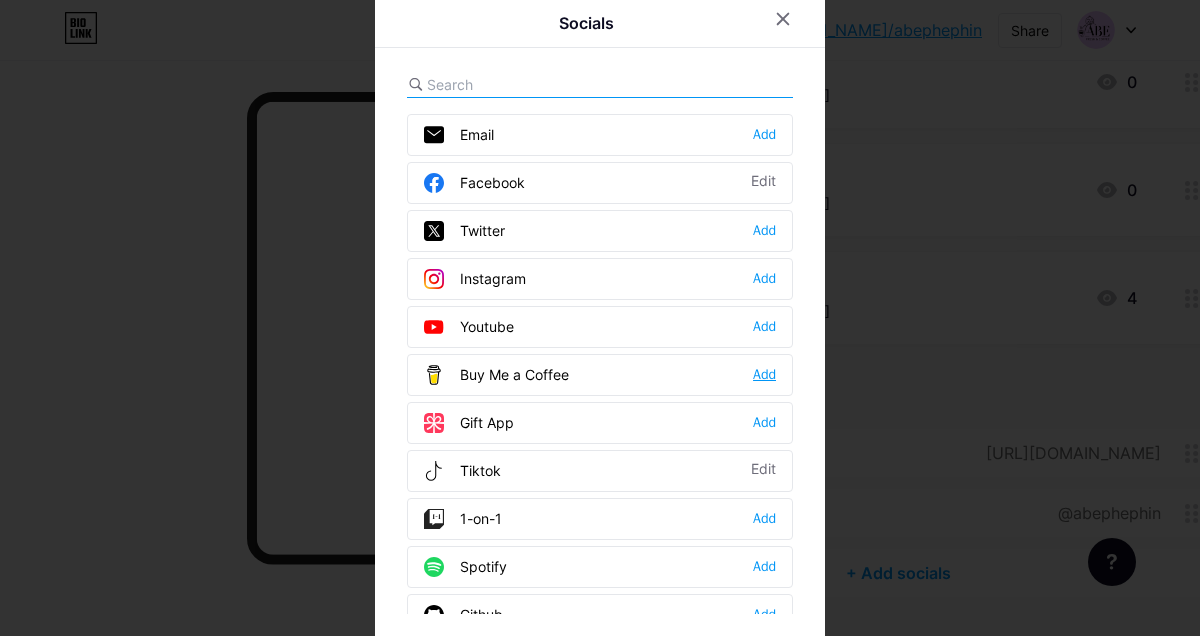 click on "Add" at bounding box center (764, 375) 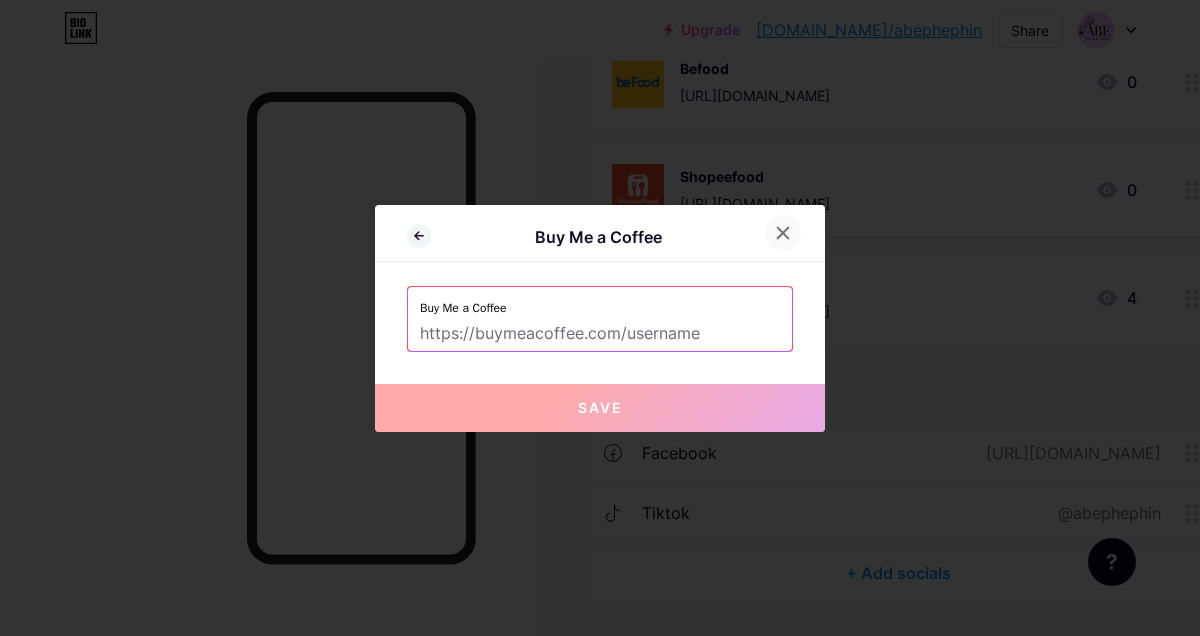 click 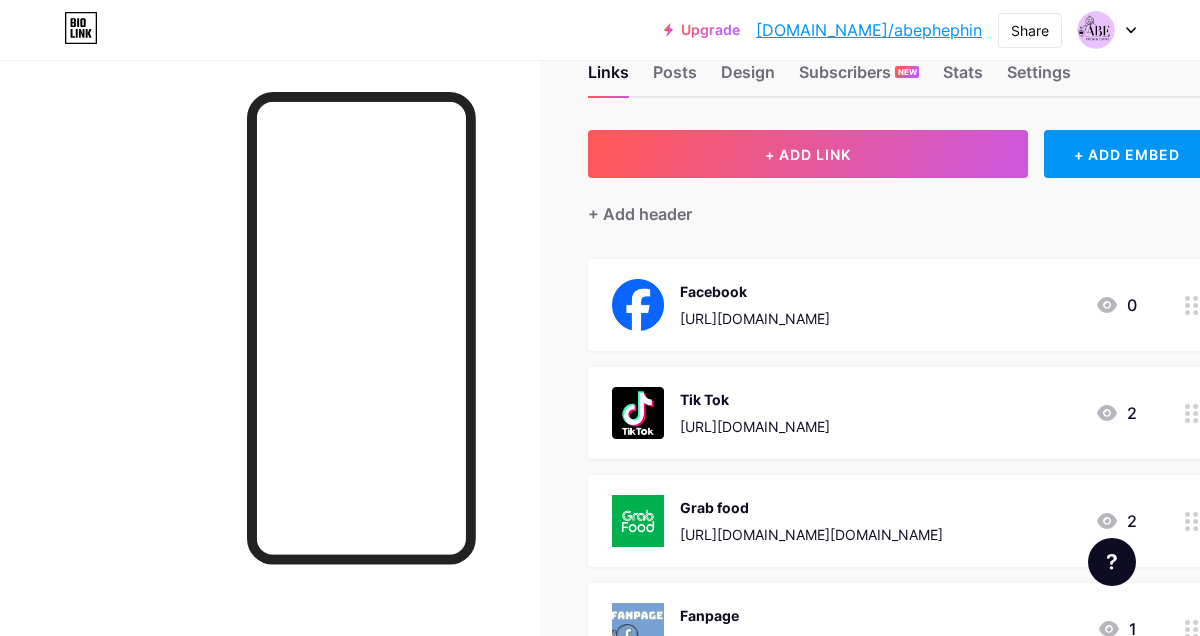 scroll, scrollTop: 49, scrollLeft: 0, axis: vertical 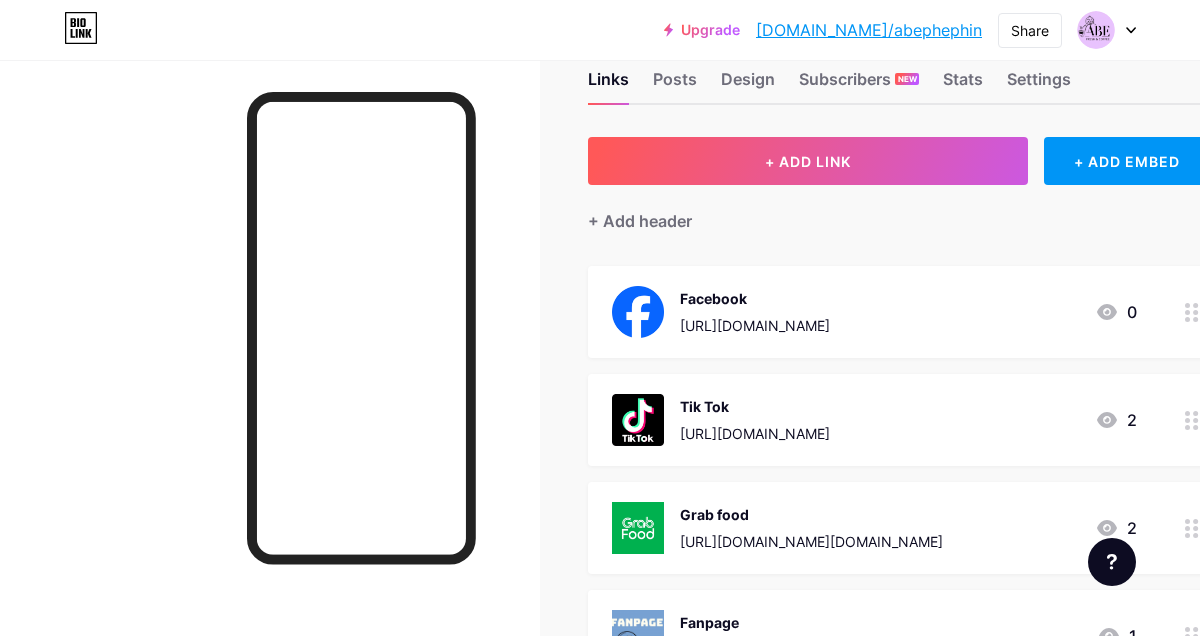 click 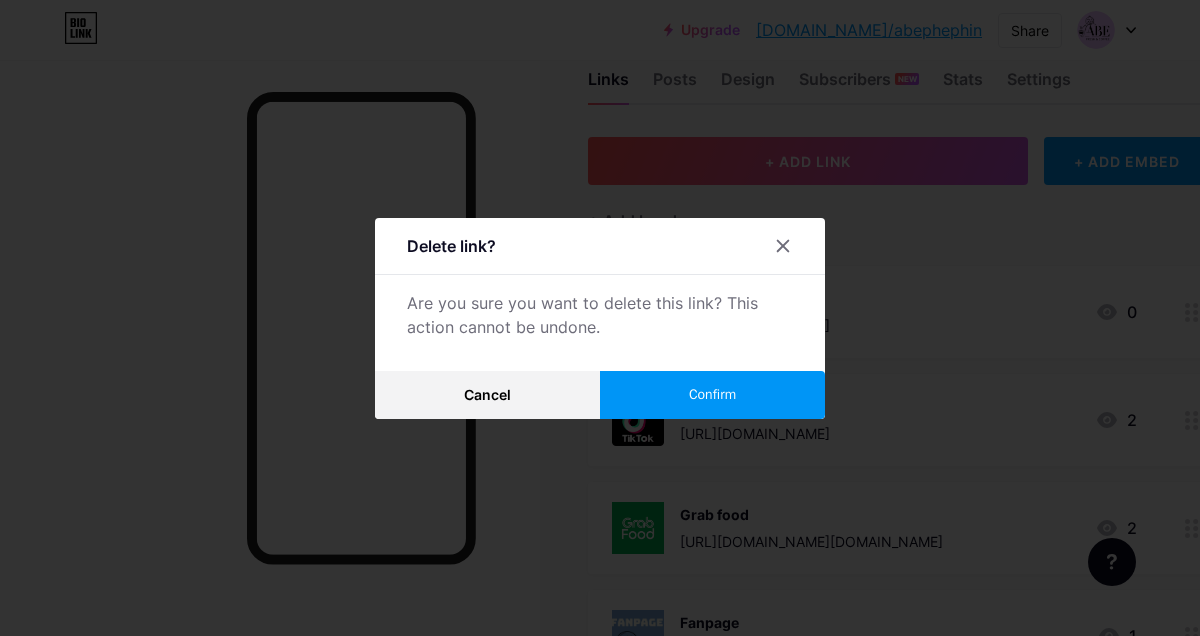 click on "Confirm" at bounding box center [712, 395] 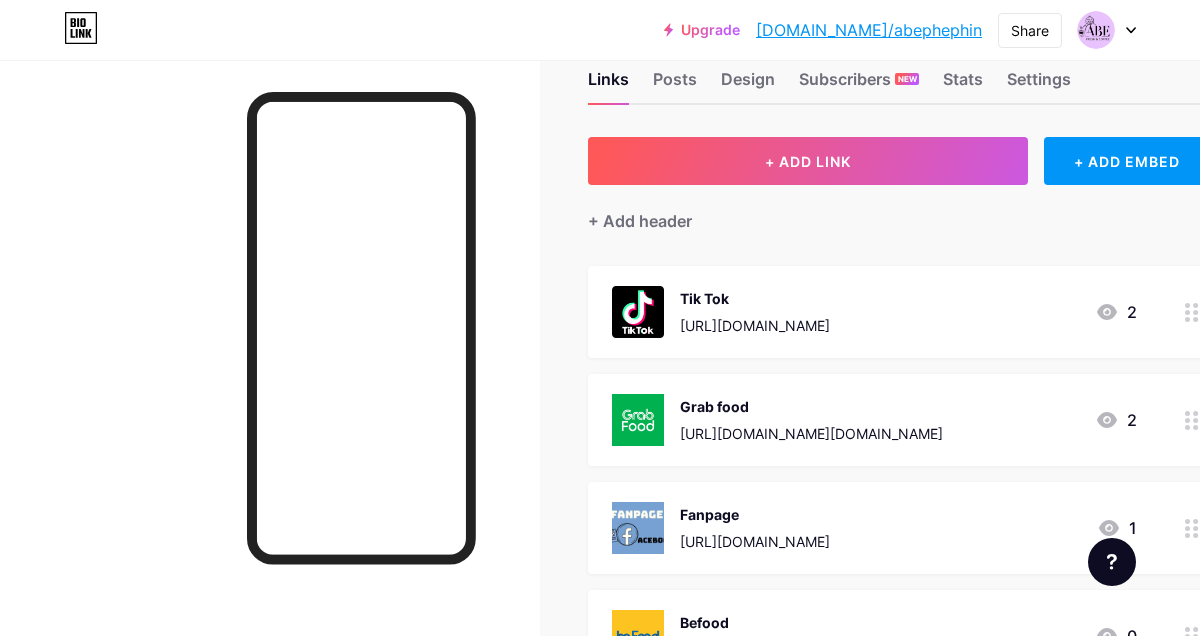 click 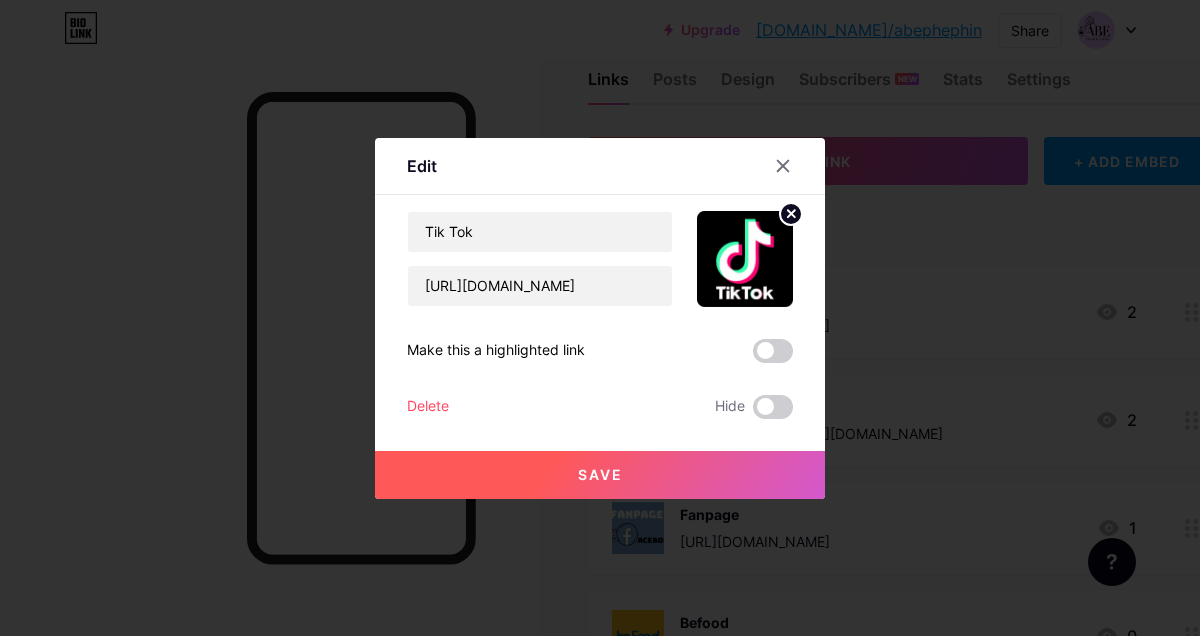 click on "Delete" at bounding box center (428, 407) 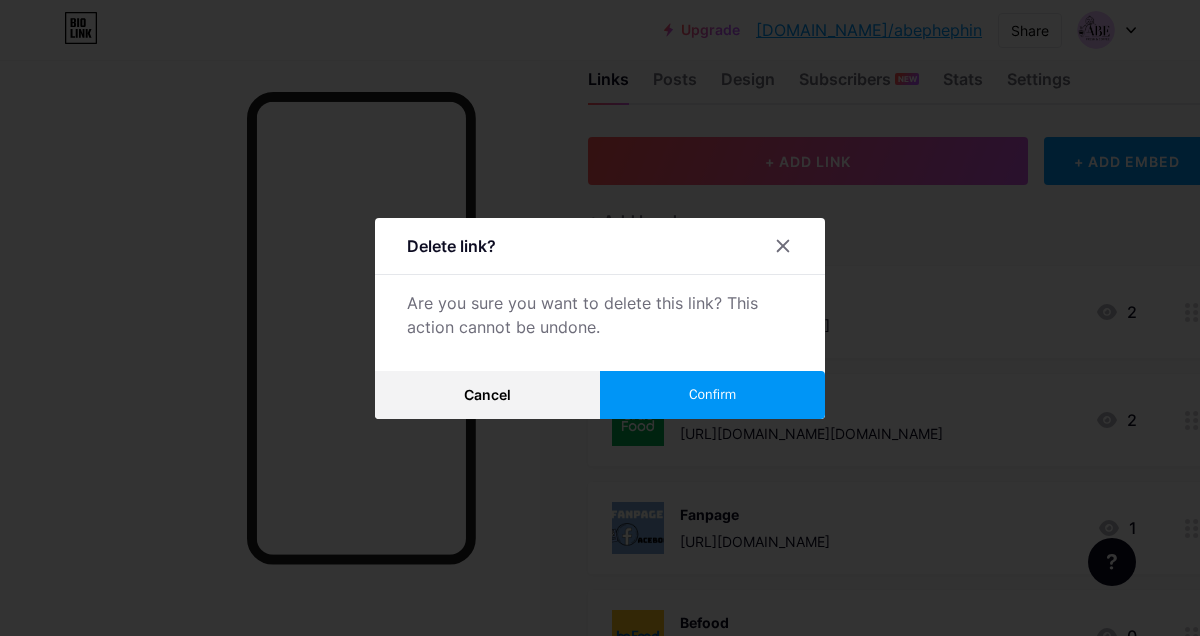 click on "Confirm" at bounding box center [712, 395] 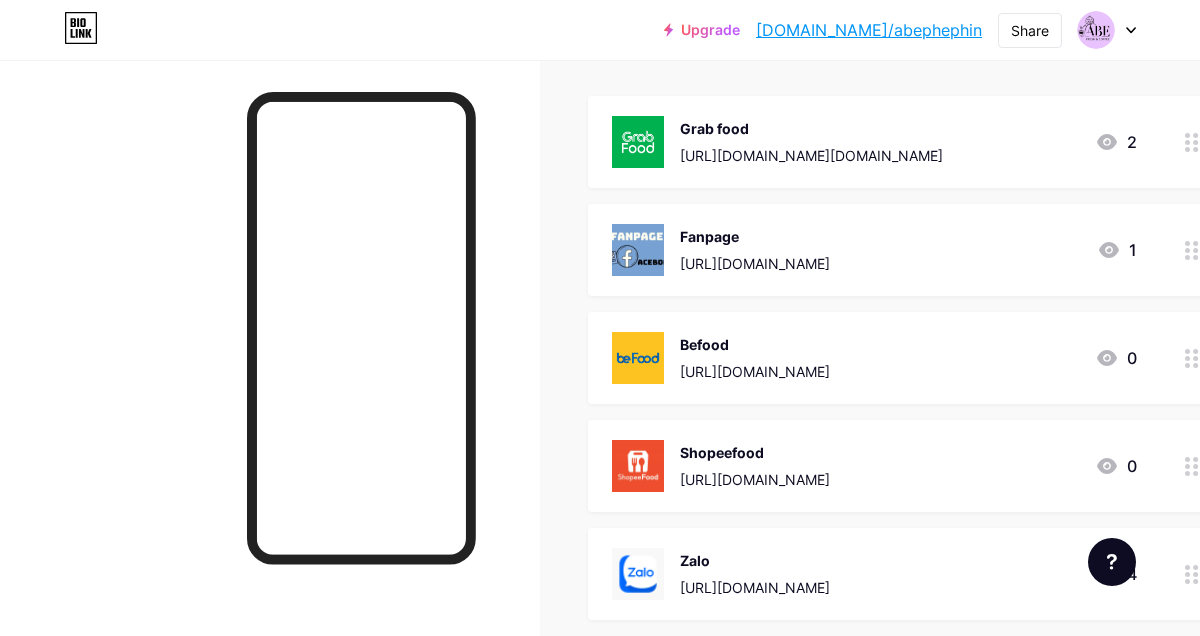 scroll, scrollTop: 211, scrollLeft: 0, axis: vertical 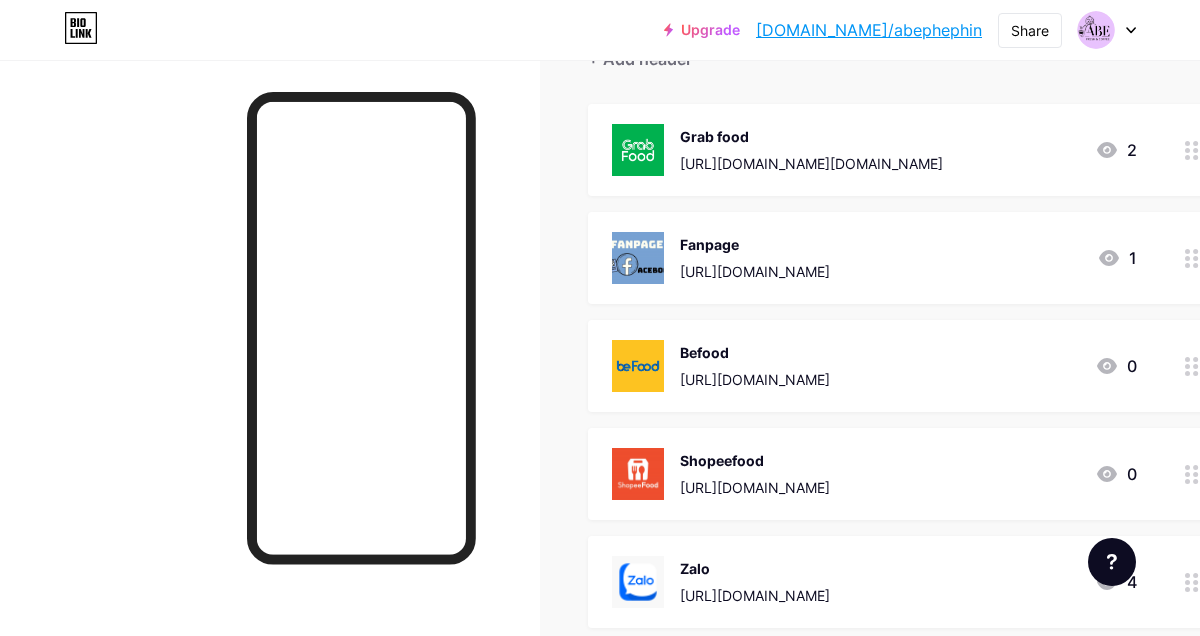 drag, startPoint x: 754, startPoint y: 265, endPoint x: 759, endPoint y: 416, distance: 151.08276 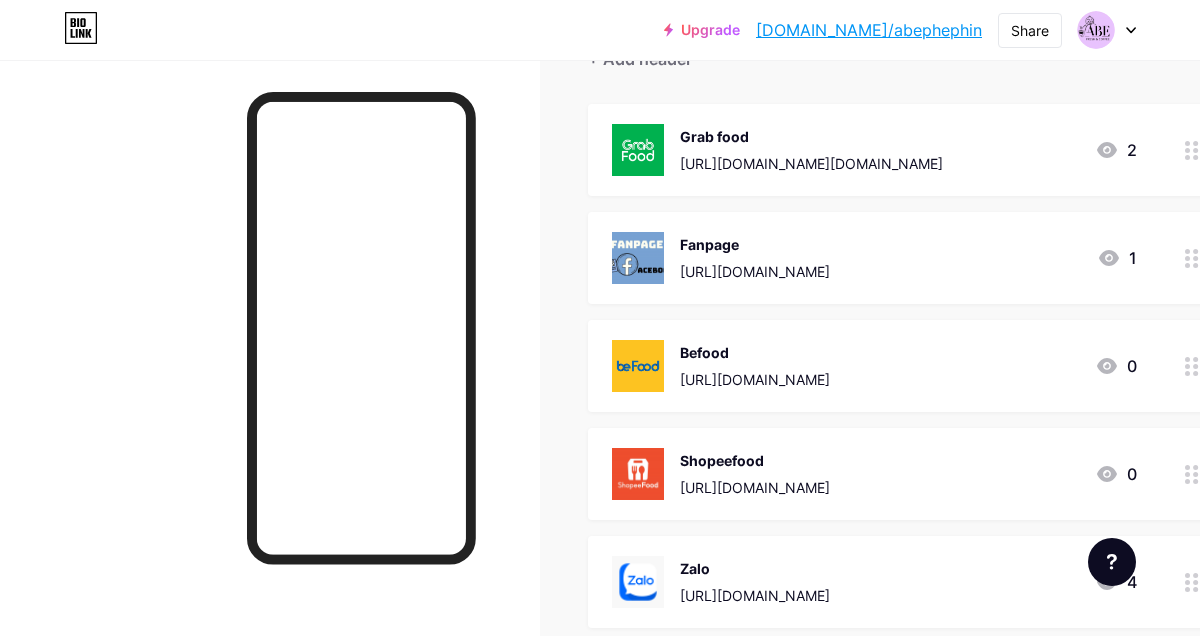 click on "Grab food
[URL][DOMAIN_NAME][DOMAIN_NAME]
2
Fanpage
[URL][DOMAIN_NAME]
1
Befood
[URL][DOMAIN_NAME]
0
Shopeefood
[URL][DOMAIN_NAME]
0
[GEOGRAPHIC_DATA]
[URL][DOMAIN_NAME]
4" at bounding box center [898, 366] 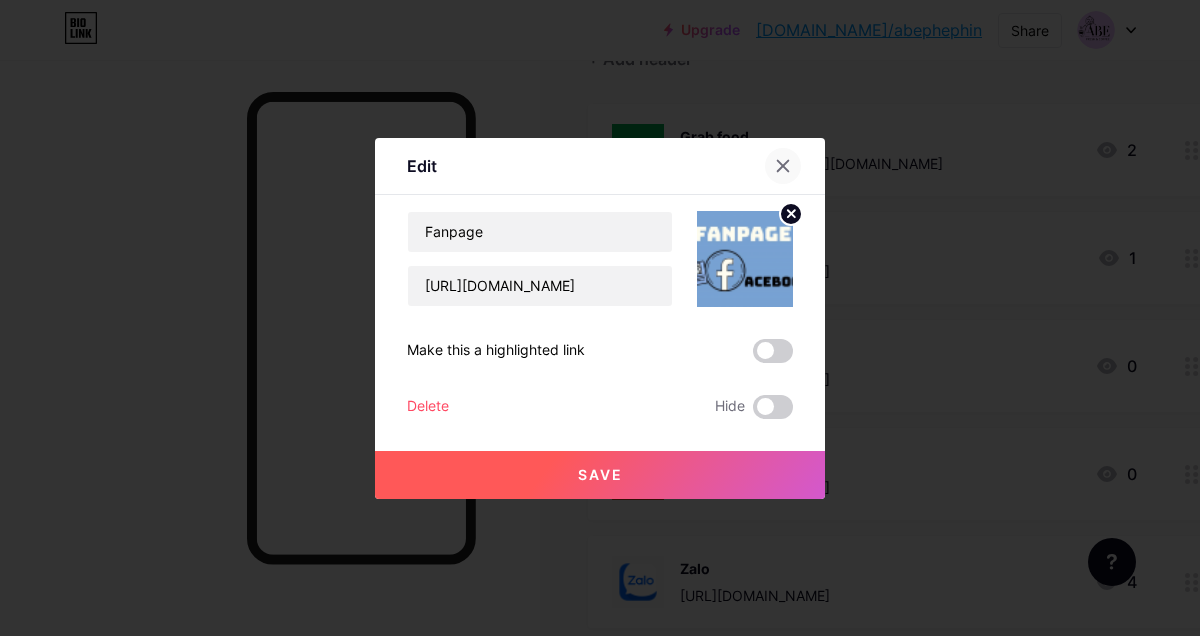 click 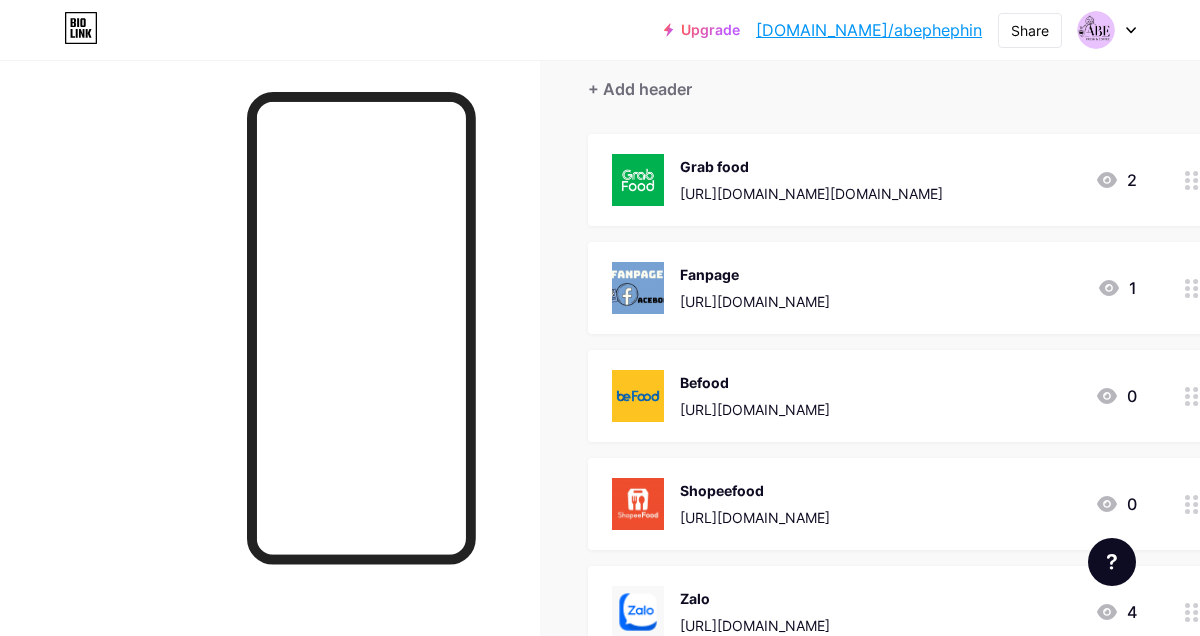 scroll, scrollTop: 175, scrollLeft: 0, axis: vertical 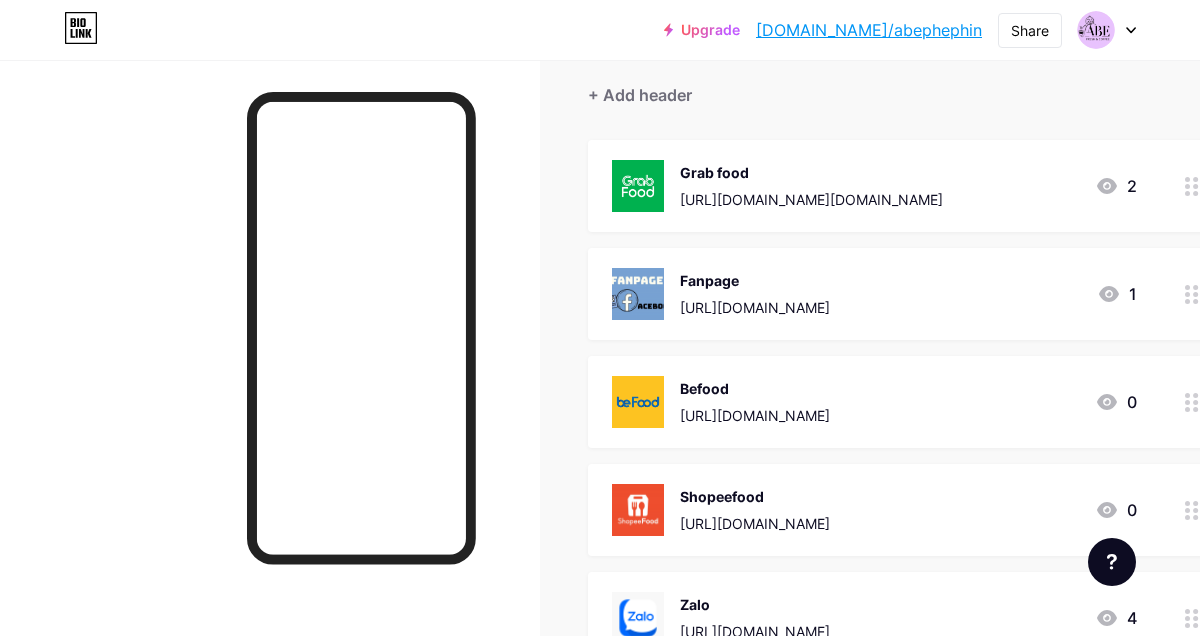 drag, startPoint x: 954, startPoint y: 286, endPoint x: 969, endPoint y: 150, distance: 136.8247 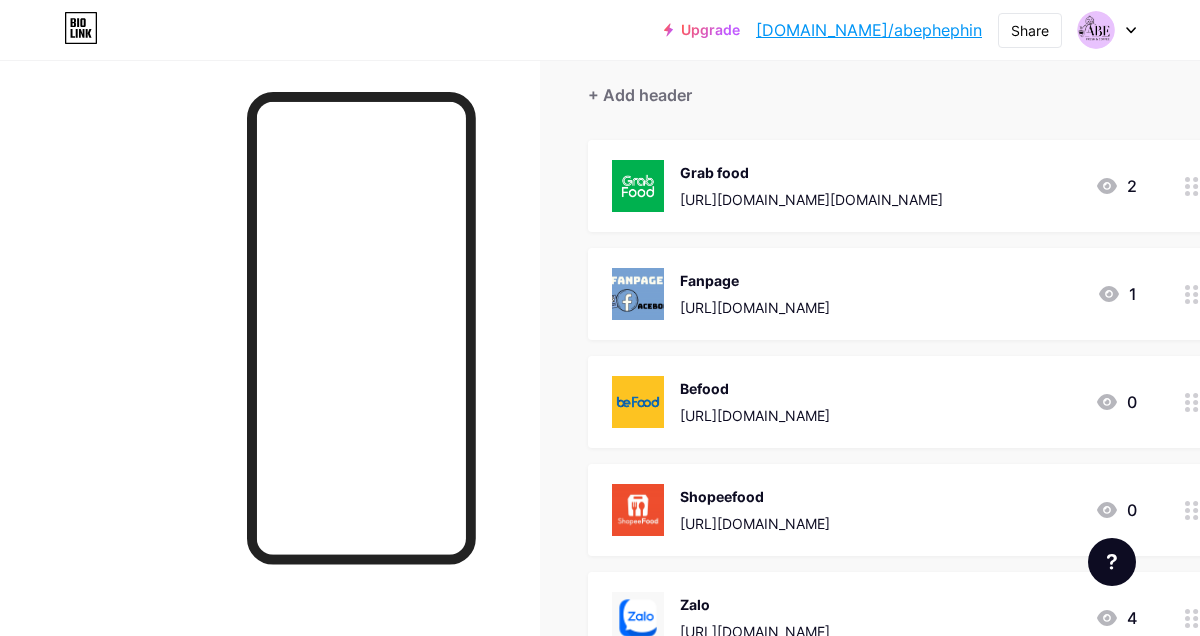 click on "Grab food
[URL][DOMAIN_NAME][DOMAIN_NAME]
2
Fanpage
[URL][DOMAIN_NAME]
1
Befood
[URL][DOMAIN_NAME]
0
Shopeefood
[URL][DOMAIN_NAME]
0
[GEOGRAPHIC_DATA]
[URL][DOMAIN_NAME]
4" at bounding box center [898, 402] 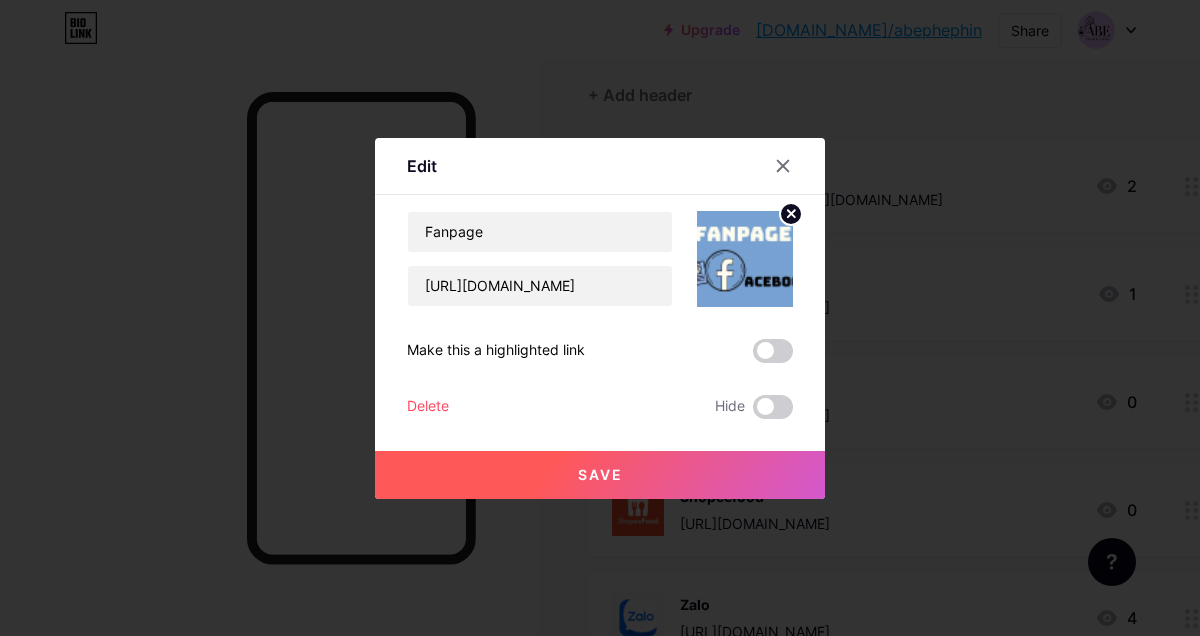 click at bounding box center [600, 318] 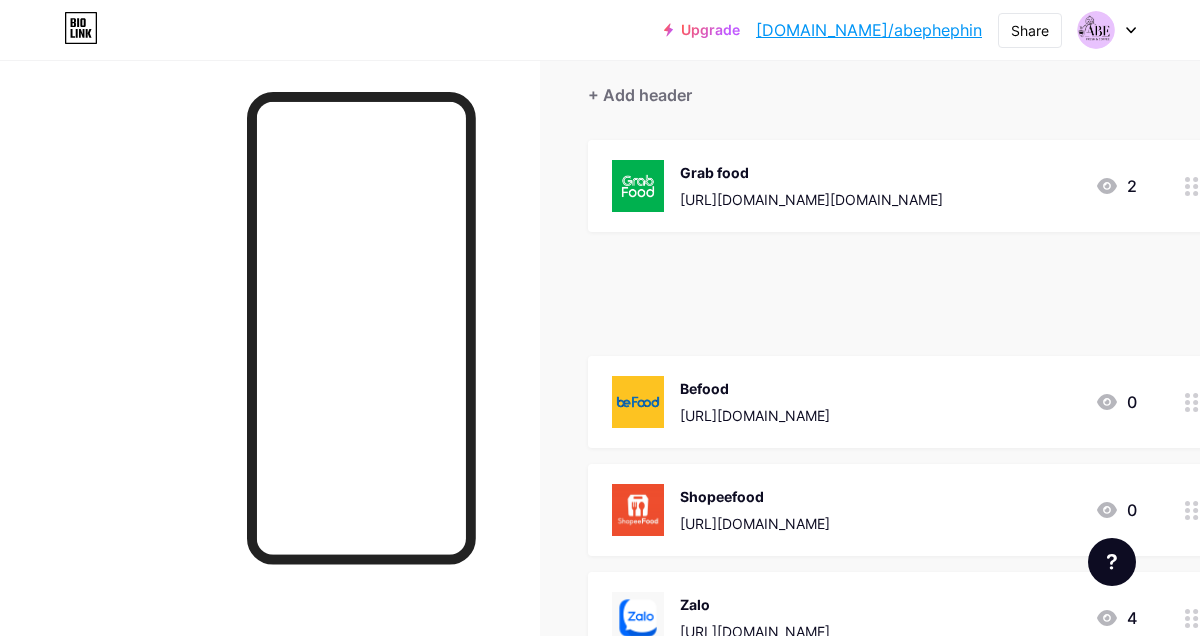 type 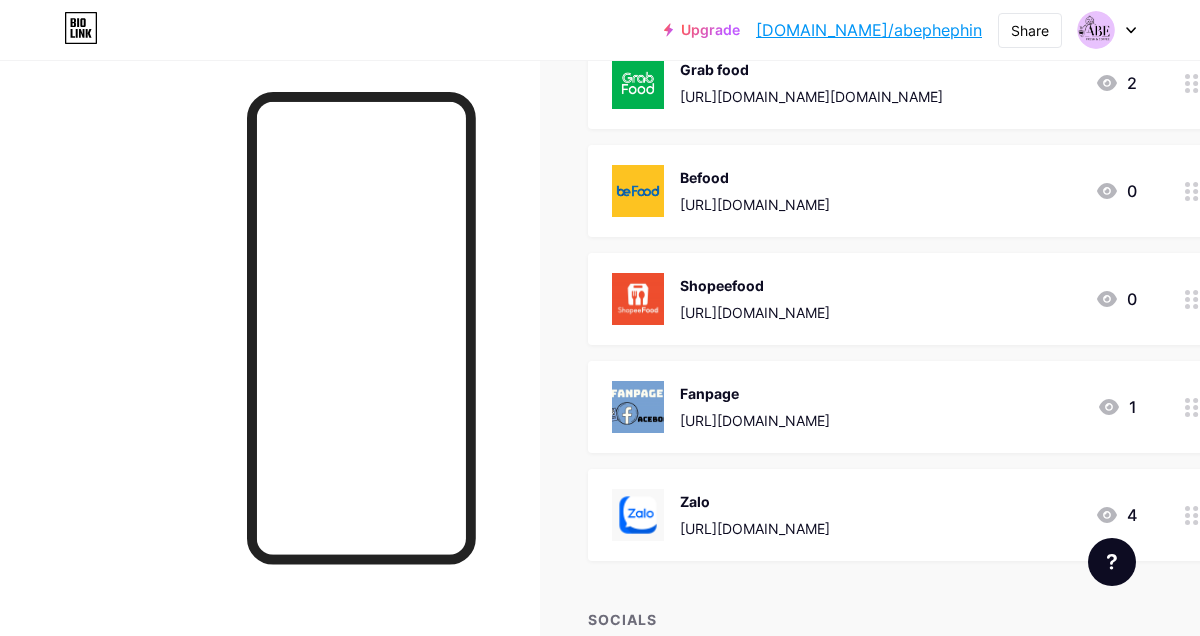 scroll, scrollTop: 284, scrollLeft: 0, axis: vertical 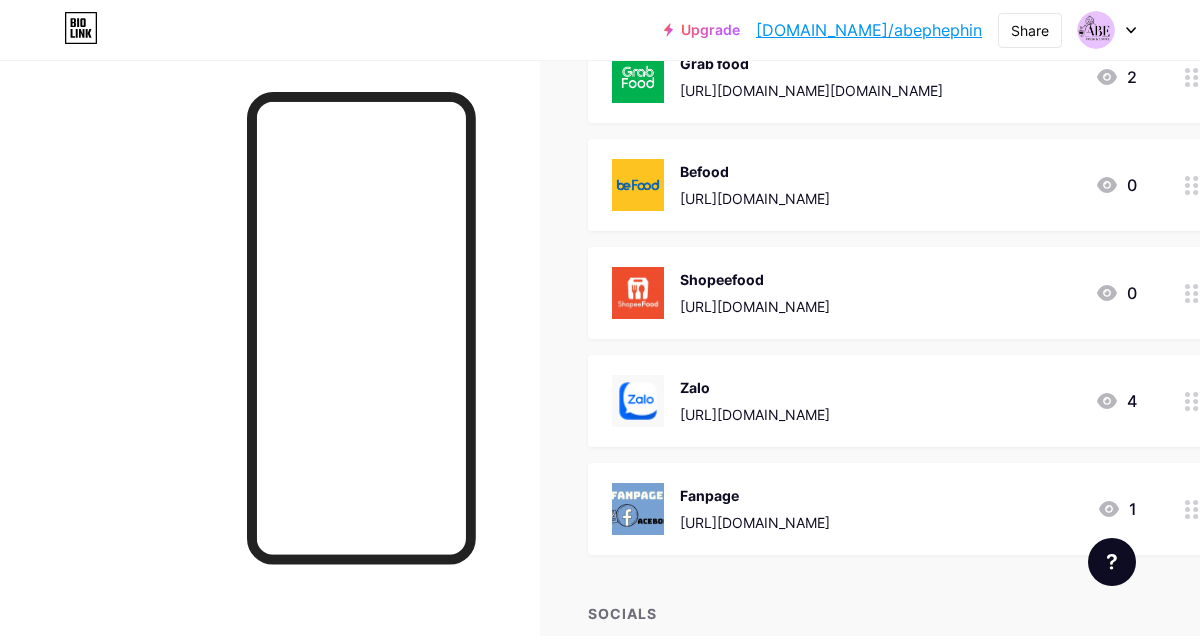 click on "Links
Posts
Design
Subscribers
NEW
Stats
Settings       + ADD LINK     + ADD EMBED
+ Add header
Grab food
[URL][DOMAIN_NAME][DOMAIN_NAME]
2
Befood
[URL][DOMAIN_NAME]
0
Shopeefood
[URL][DOMAIN_NAME]
0
[GEOGRAPHIC_DATA]
[URL][DOMAIN_NAME]
4" at bounding box center (646, 342) 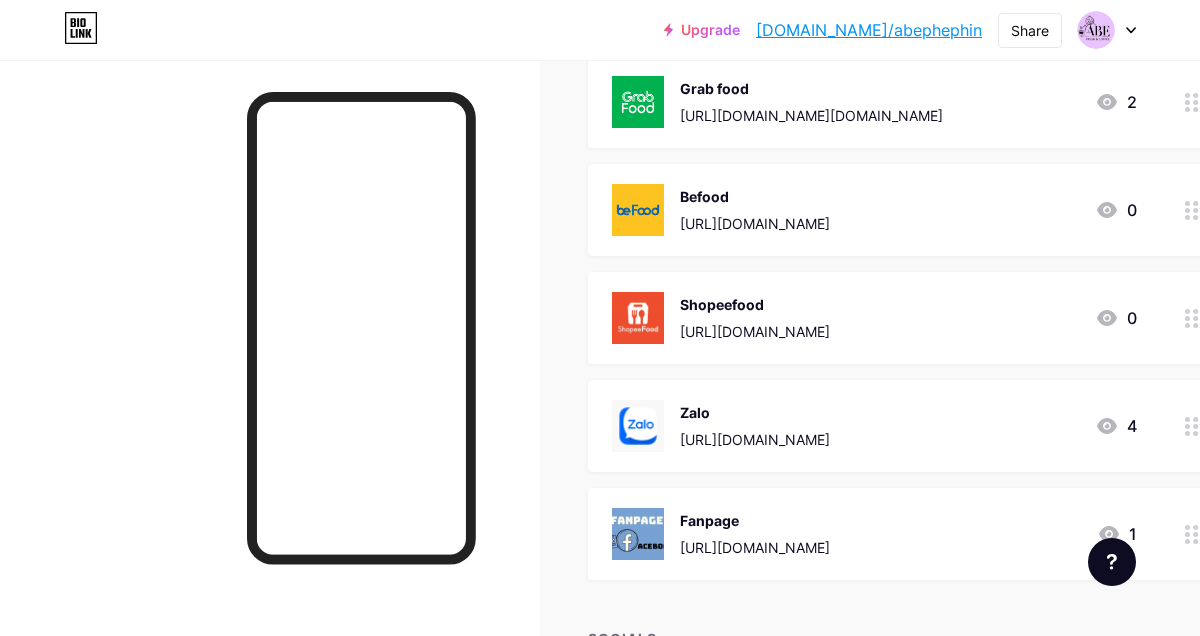 scroll, scrollTop: 267, scrollLeft: 0, axis: vertical 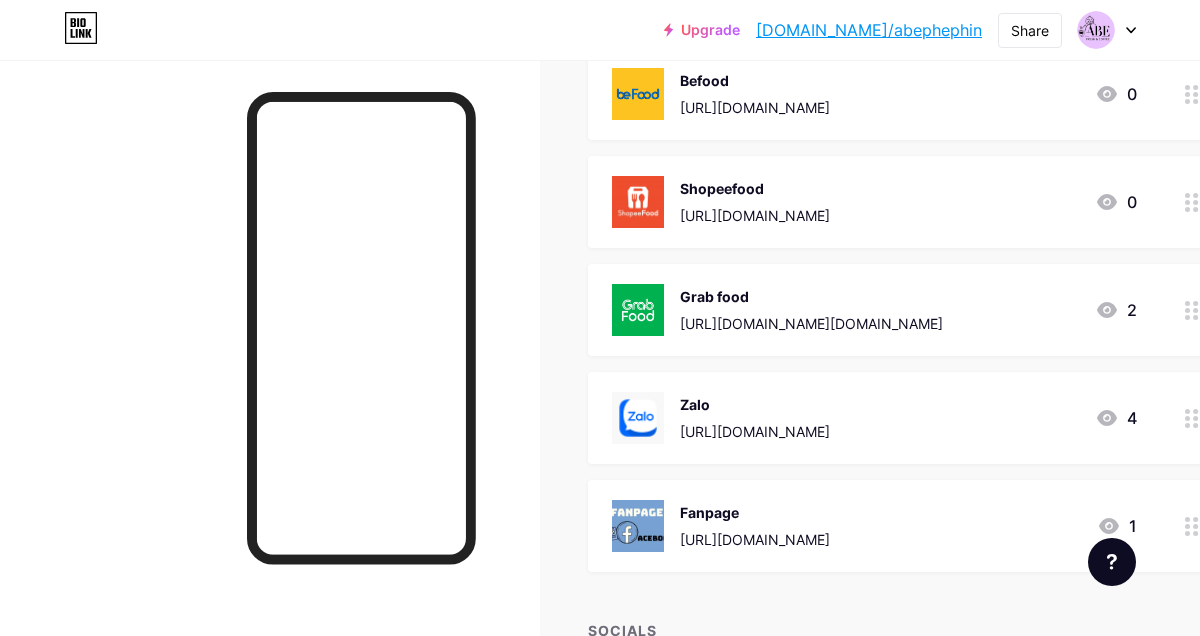 click on "Links
Posts
Design
Subscribers
NEW
Stats
Settings       + ADD LINK     + ADD EMBED
+ Add header
Befood
[URL][DOMAIN_NAME]
0
Shopeefood
[URL][DOMAIN_NAME]
0
Grab food
[URL][DOMAIN_NAME][DOMAIN_NAME]
2
[GEOGRAPHIC_DATA]
[URL][DOMAIN_NAME]
4" at bounding box center (646, 359) 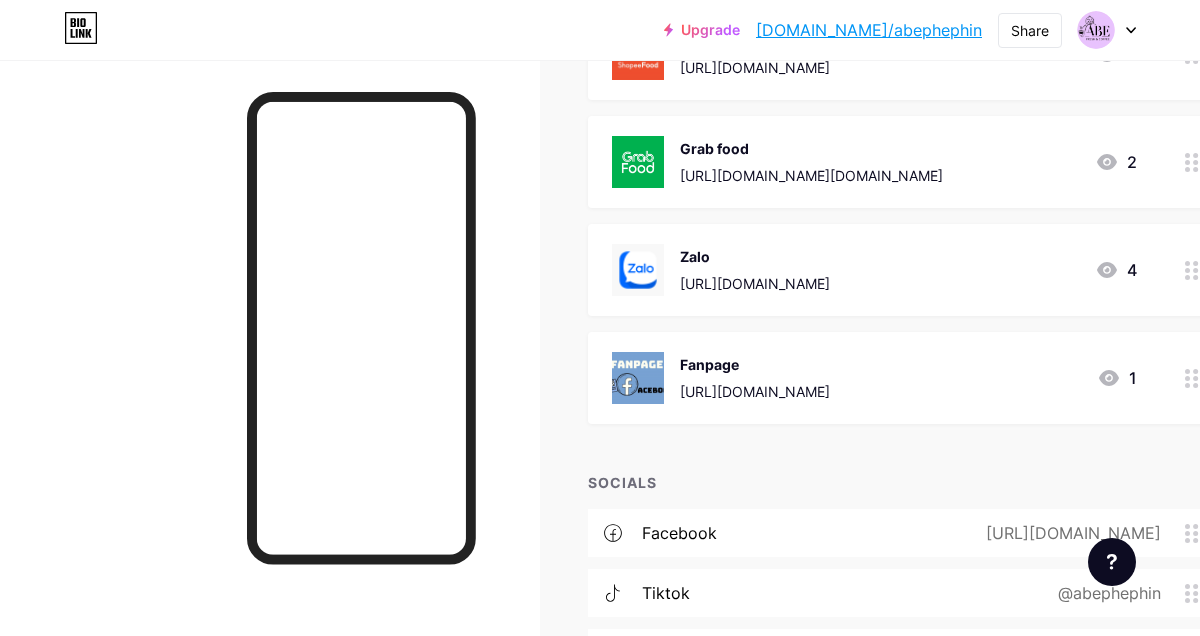scroll, scrollTop: 555, scrollLeft: 0, axis: vertical 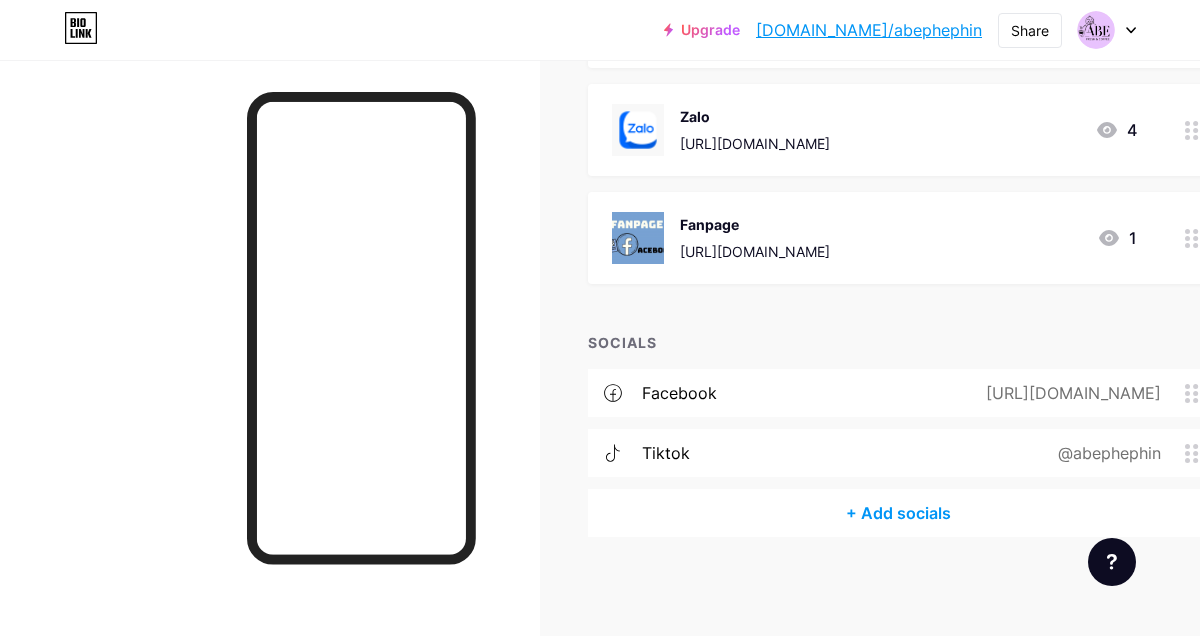 click 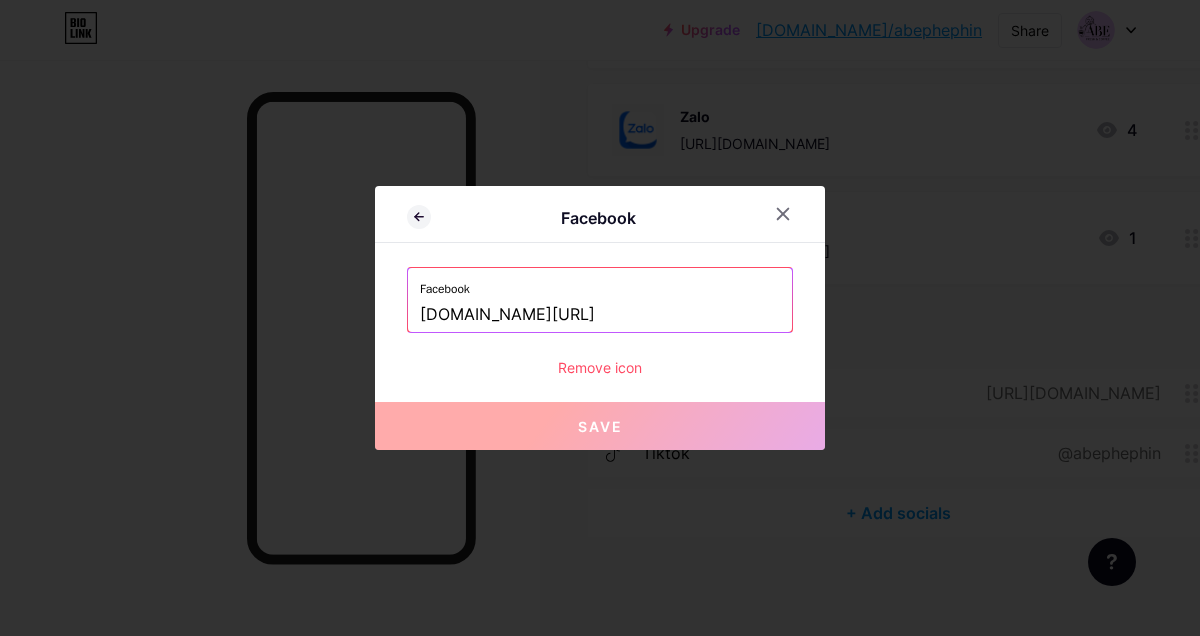 click on "Remove icon" at bounding box center (600, 367) 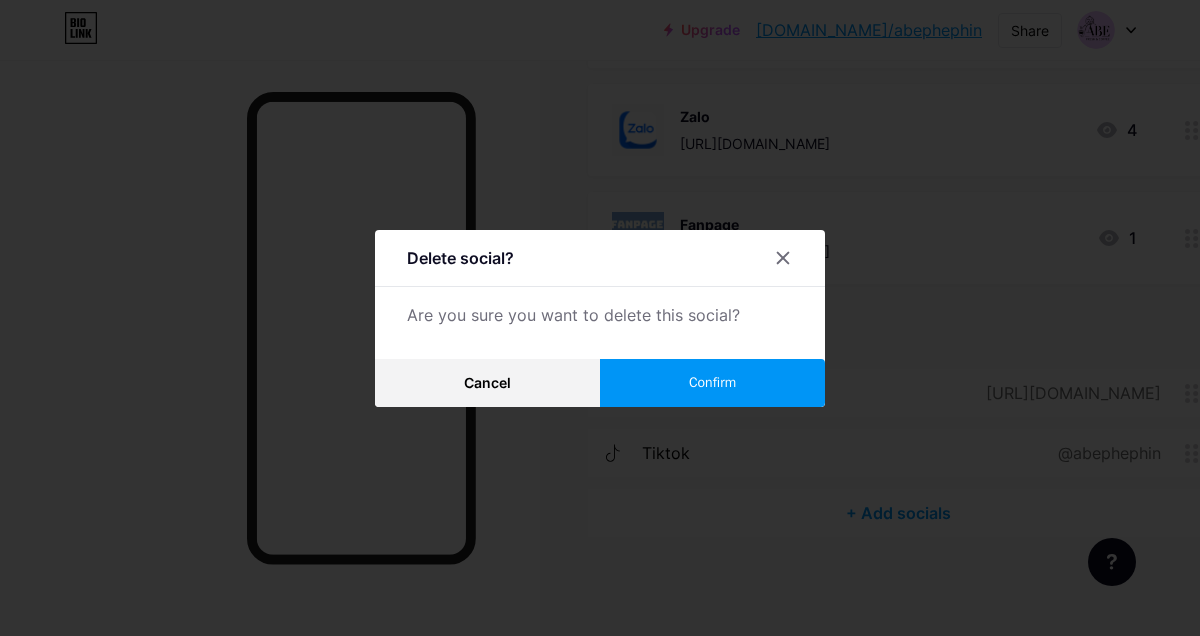 click on "Are you sure you want to delete this social?" at bounding box center [600, 315] 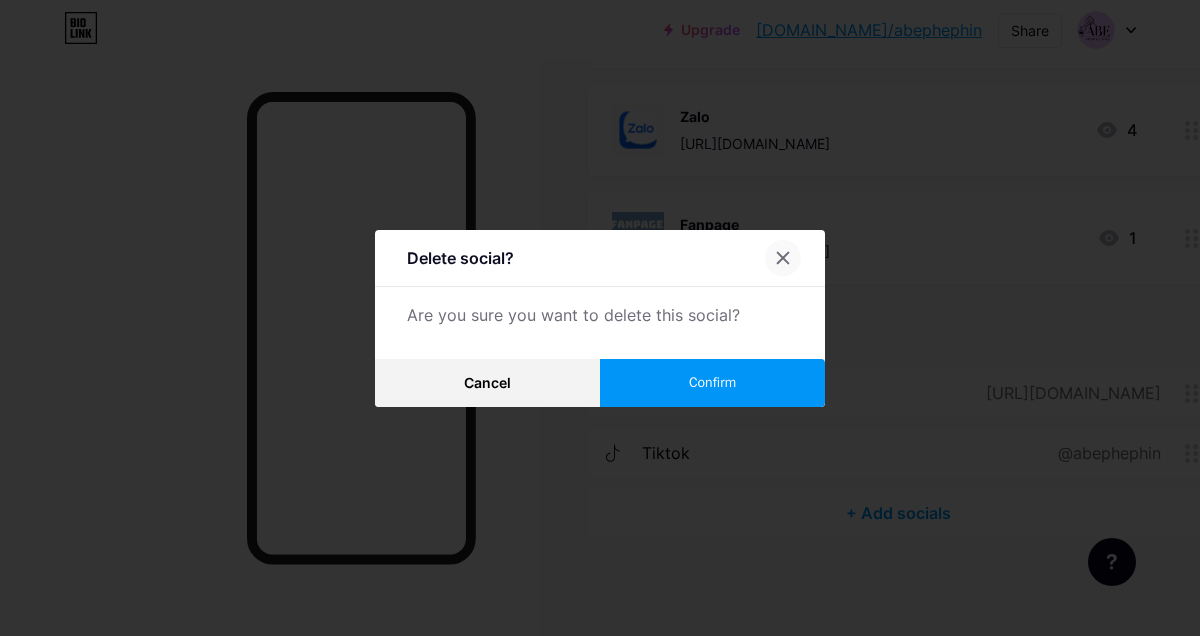 click 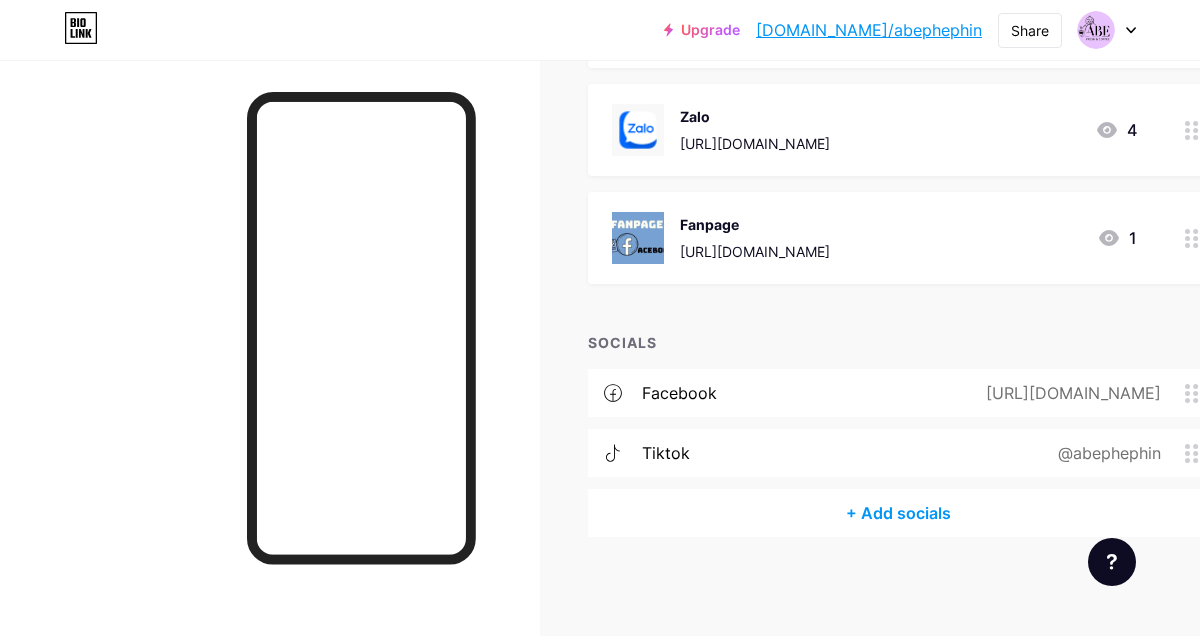 click 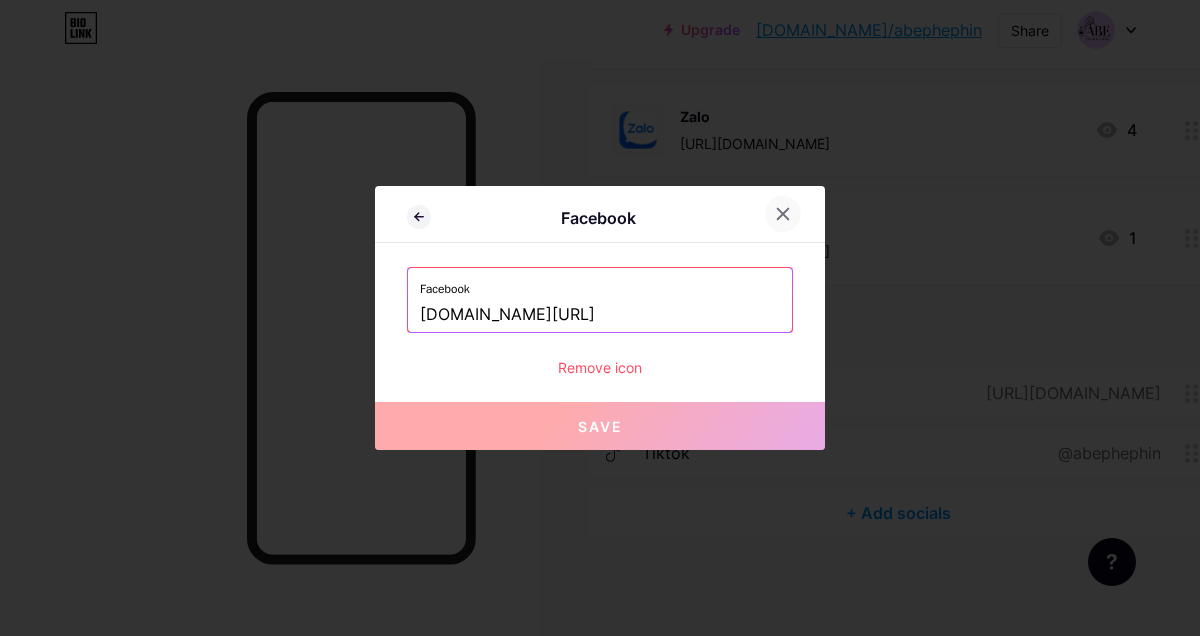 click 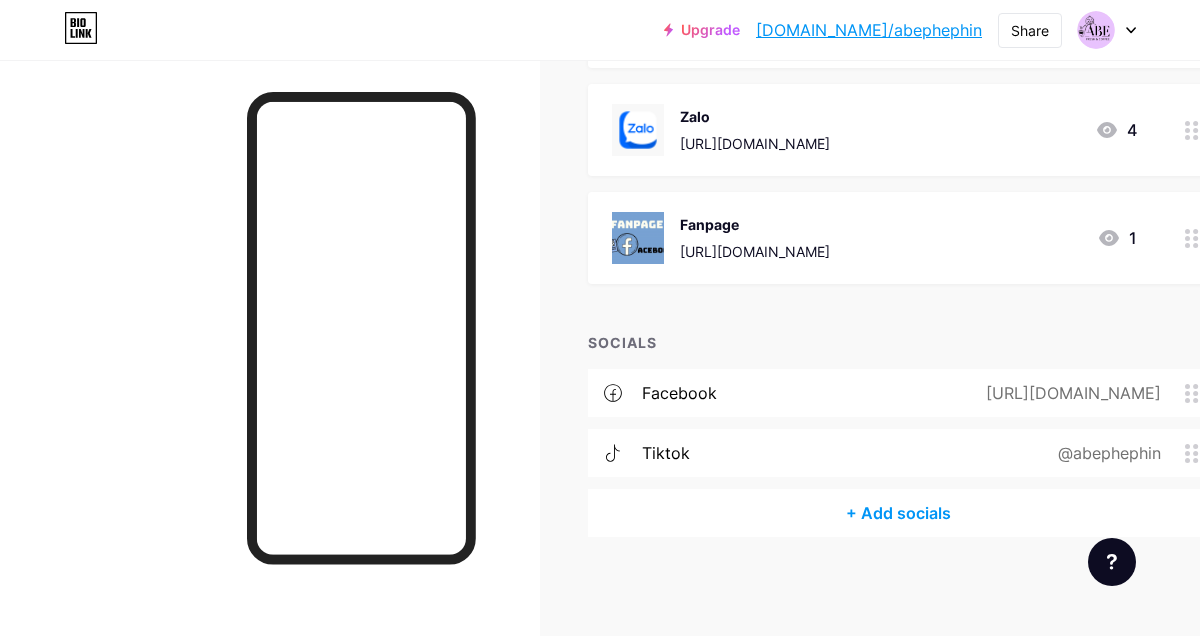 click on "+ Add socials" at bounding box center [898, 513] 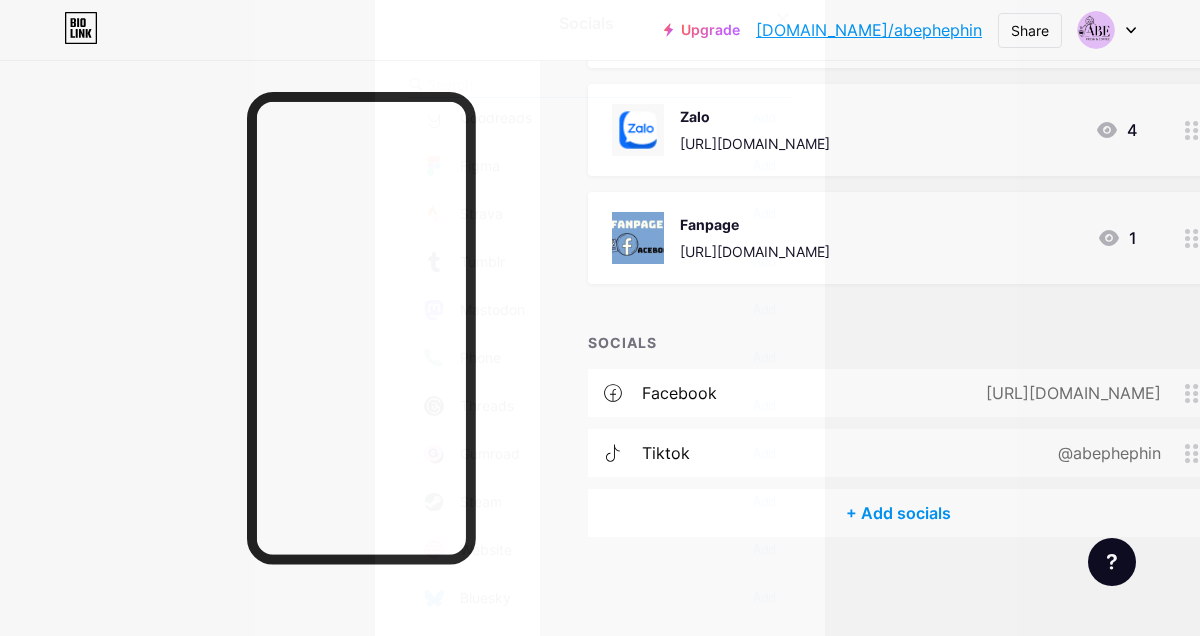 scroll, scrollTop: 1804, scrollLeft: 0, axis: vertical 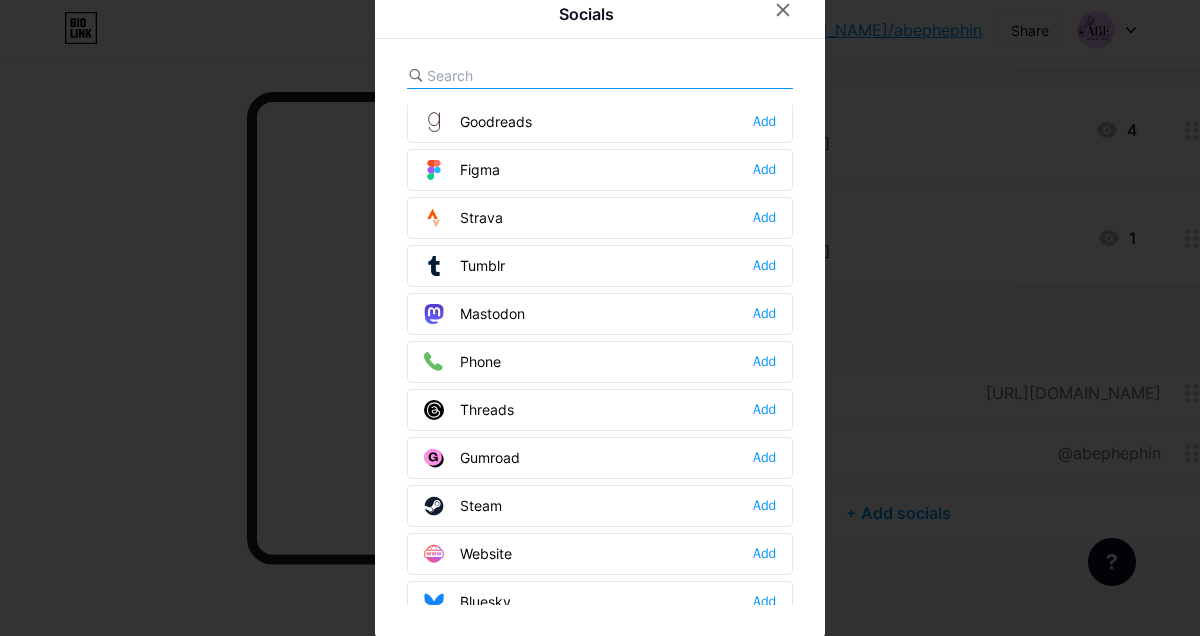 click on "Phone
Add" at bounding box center (600, 362) 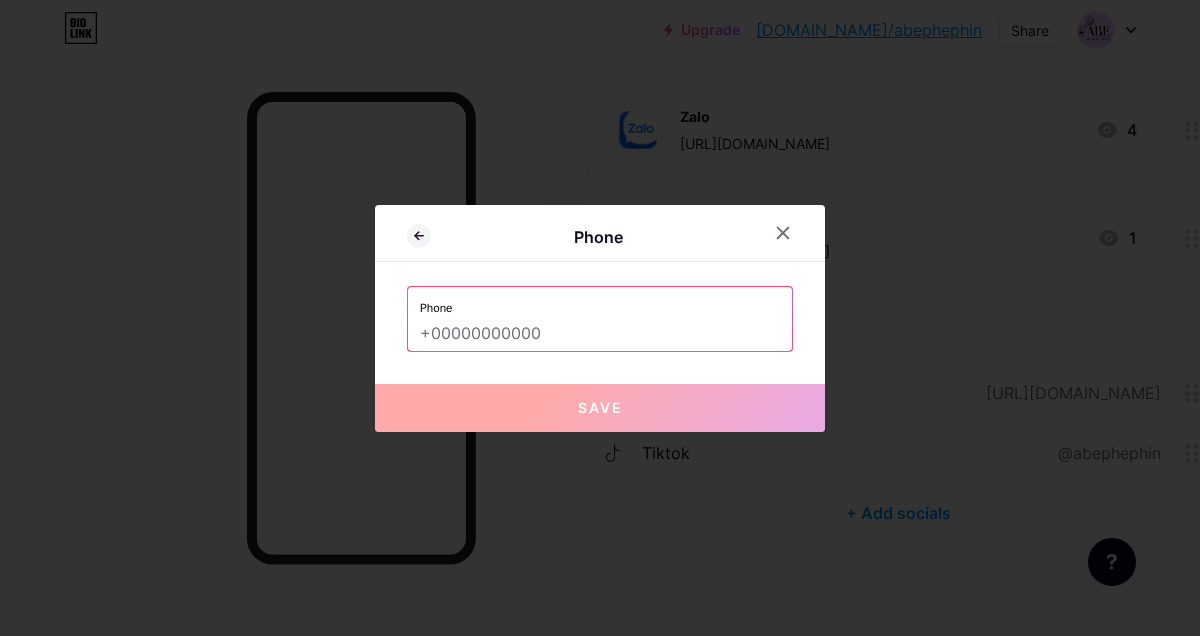scroll, scrollTop: 0, scrollLeft: 0, axis: both 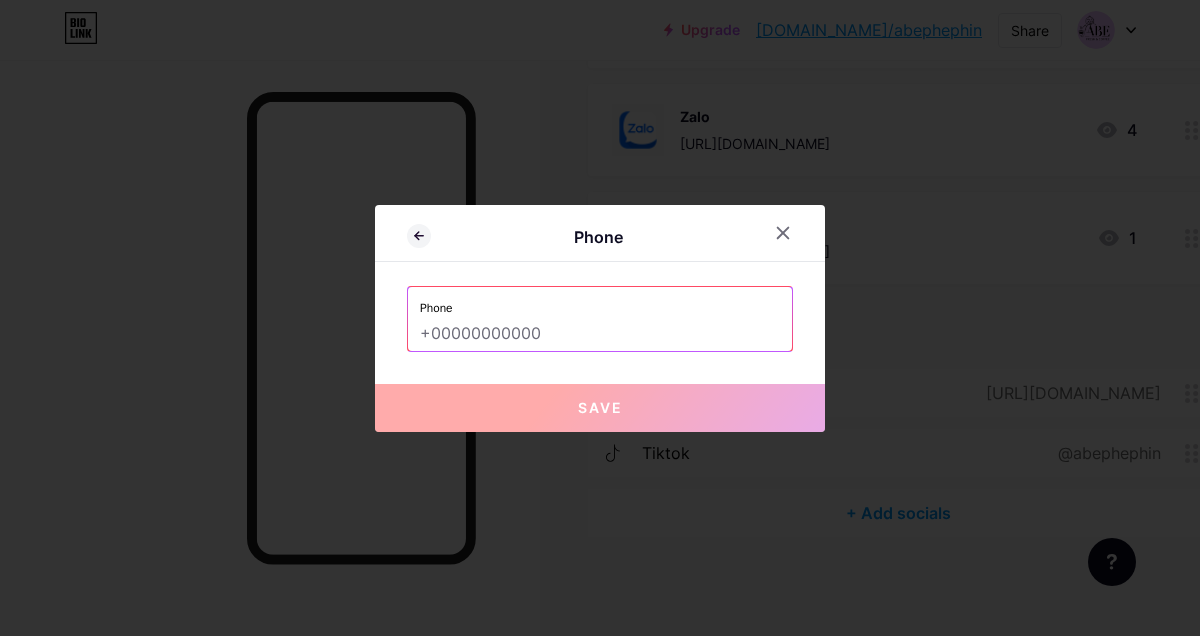 click at bounding box center [600, 334] 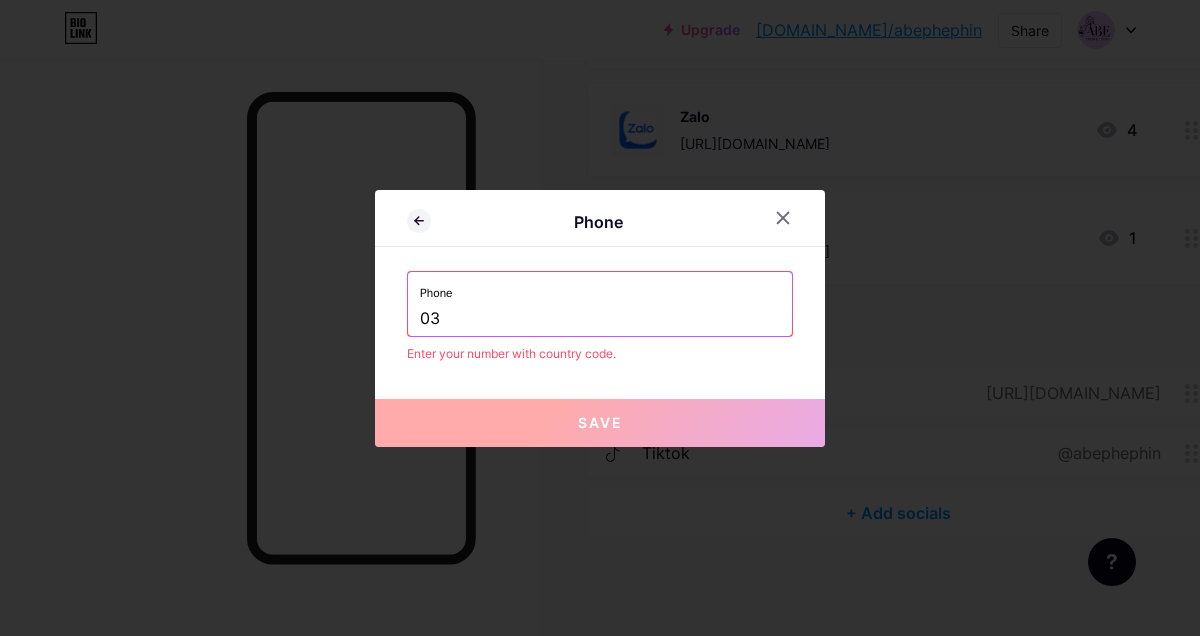 type on "0" 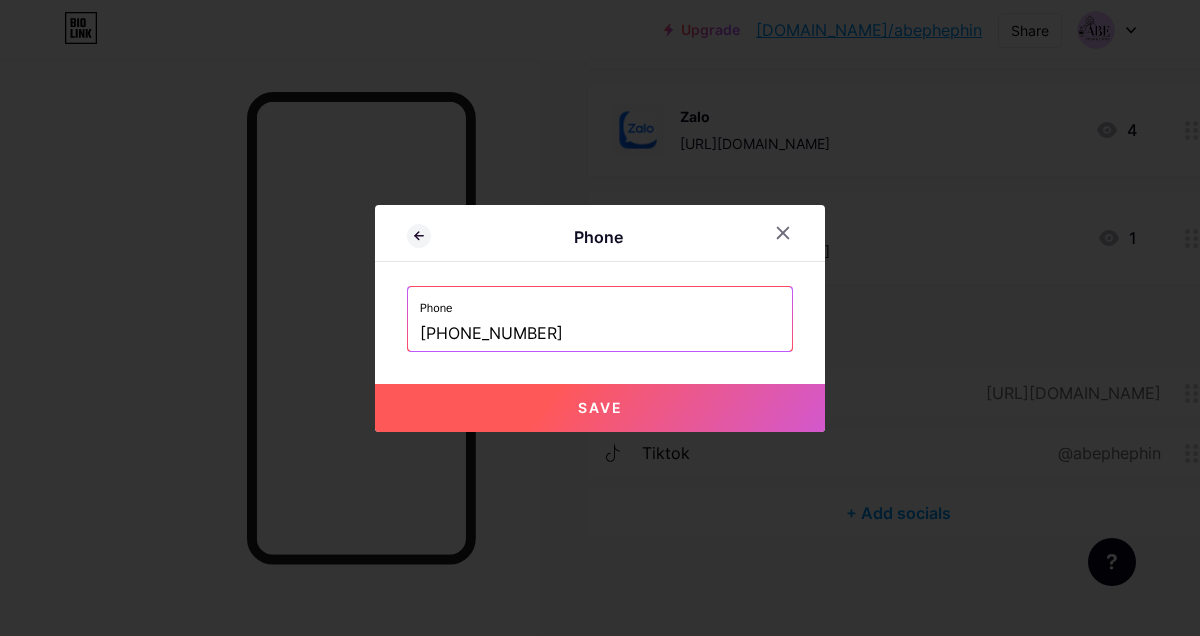click on "Save" at bounding box center [600, 407] 